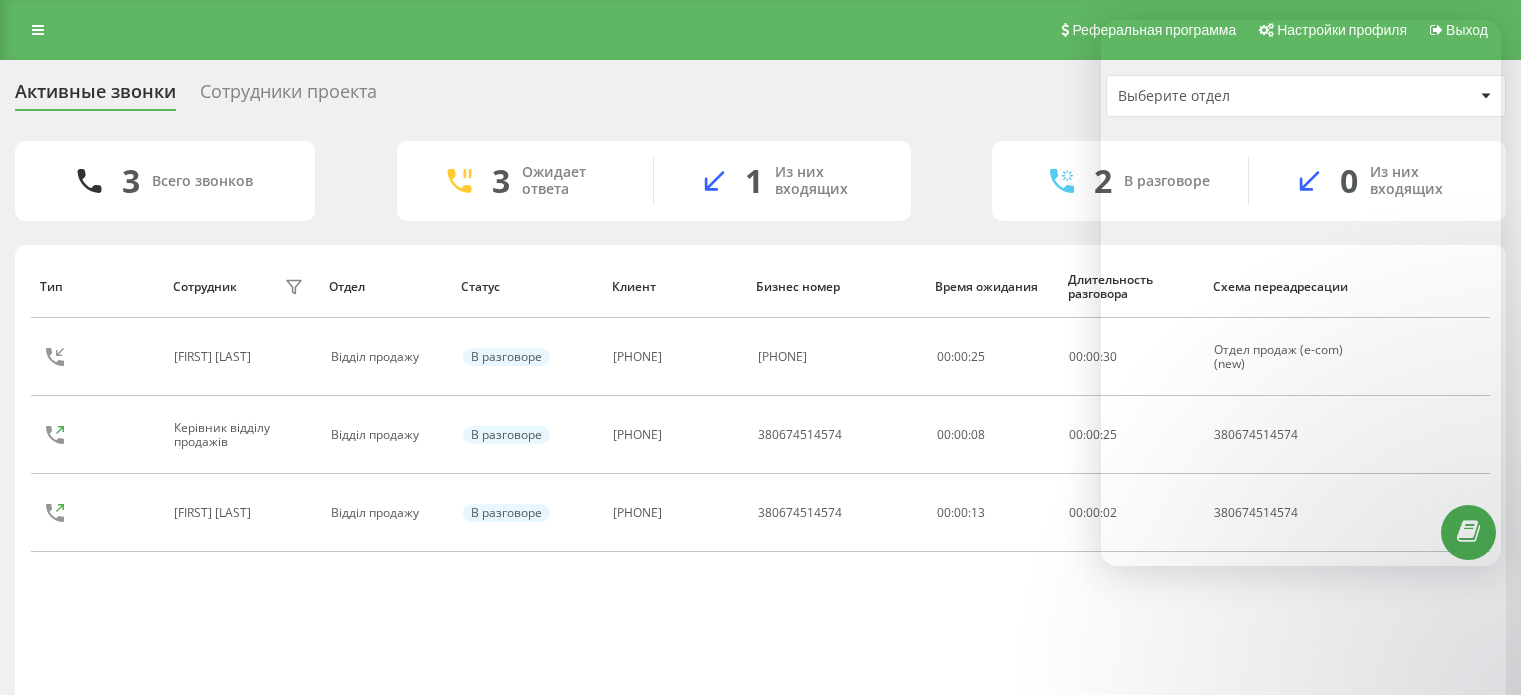 scroll, scrollTop: 46, scrollLeft: 0, axis: vertical 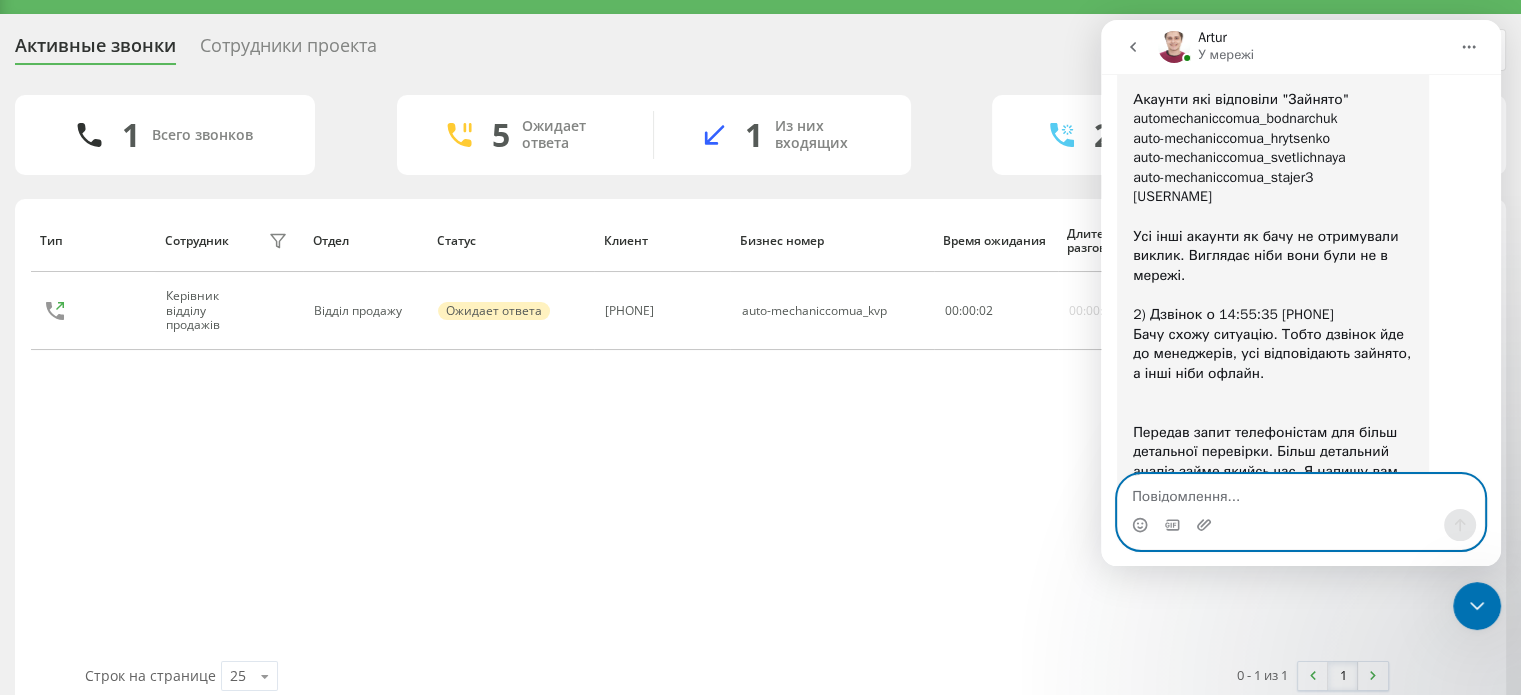 click at bounding box center (1301, 492) 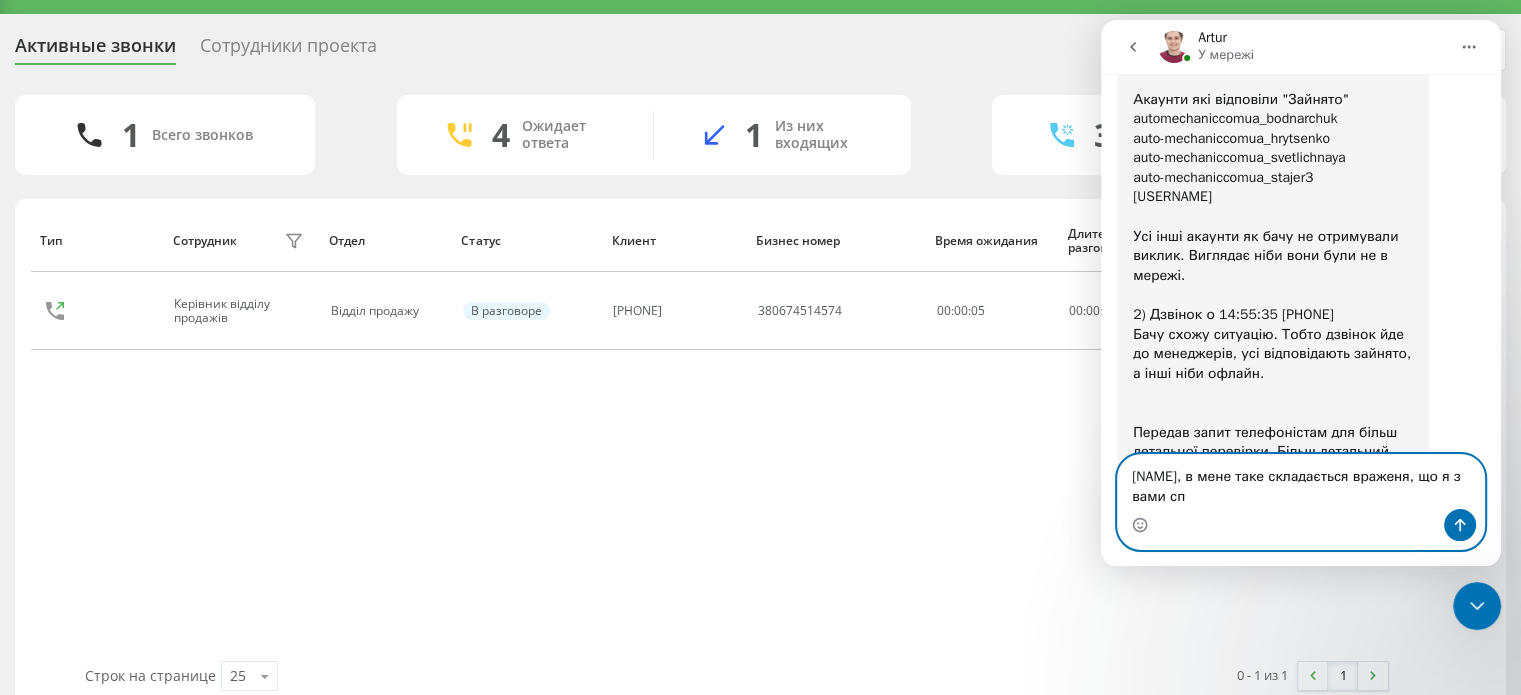 scroll, scrollTop: 5364, scrollLeft: 0, axis: vertical 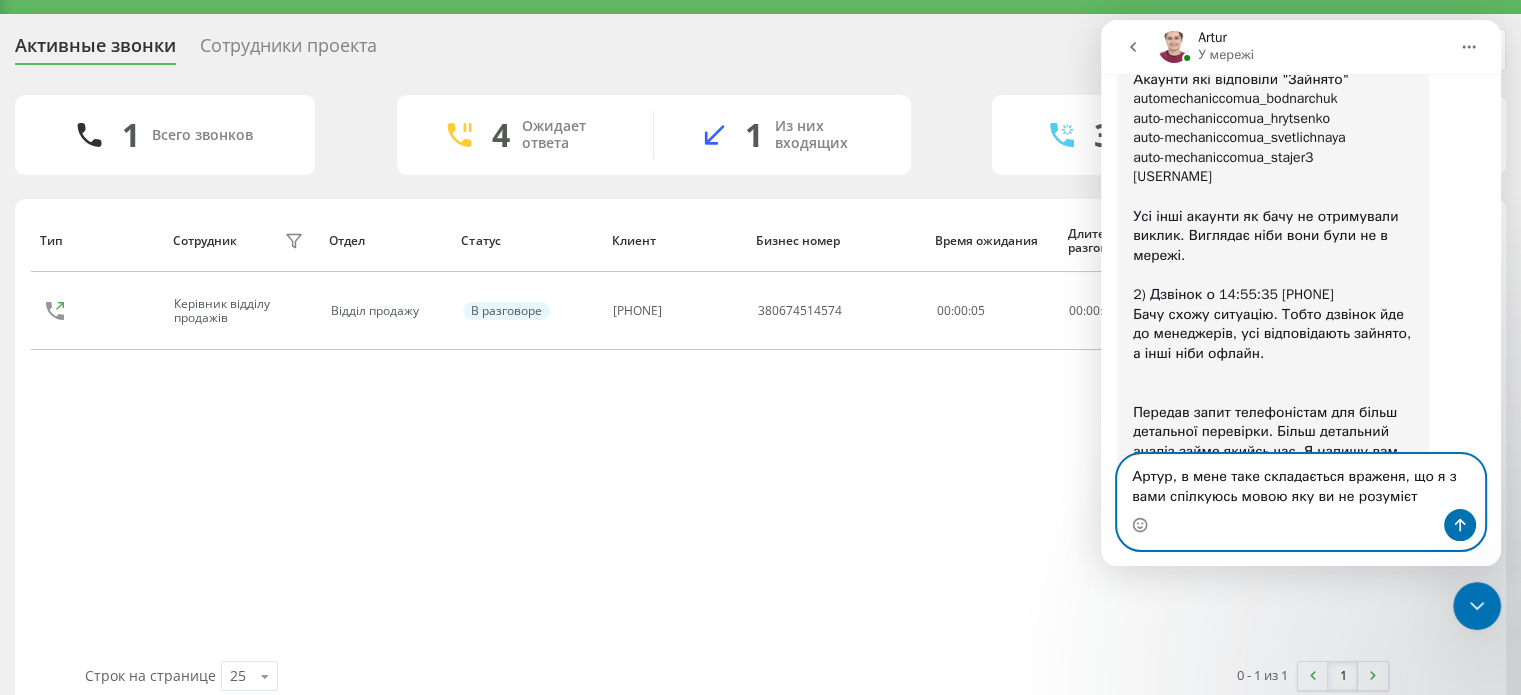 type on "[FIRST], [WORD] [WORD] [WORD] [WORD] [WORD] [WORD] [WORD] [WORD] [WORD] [WORD]" 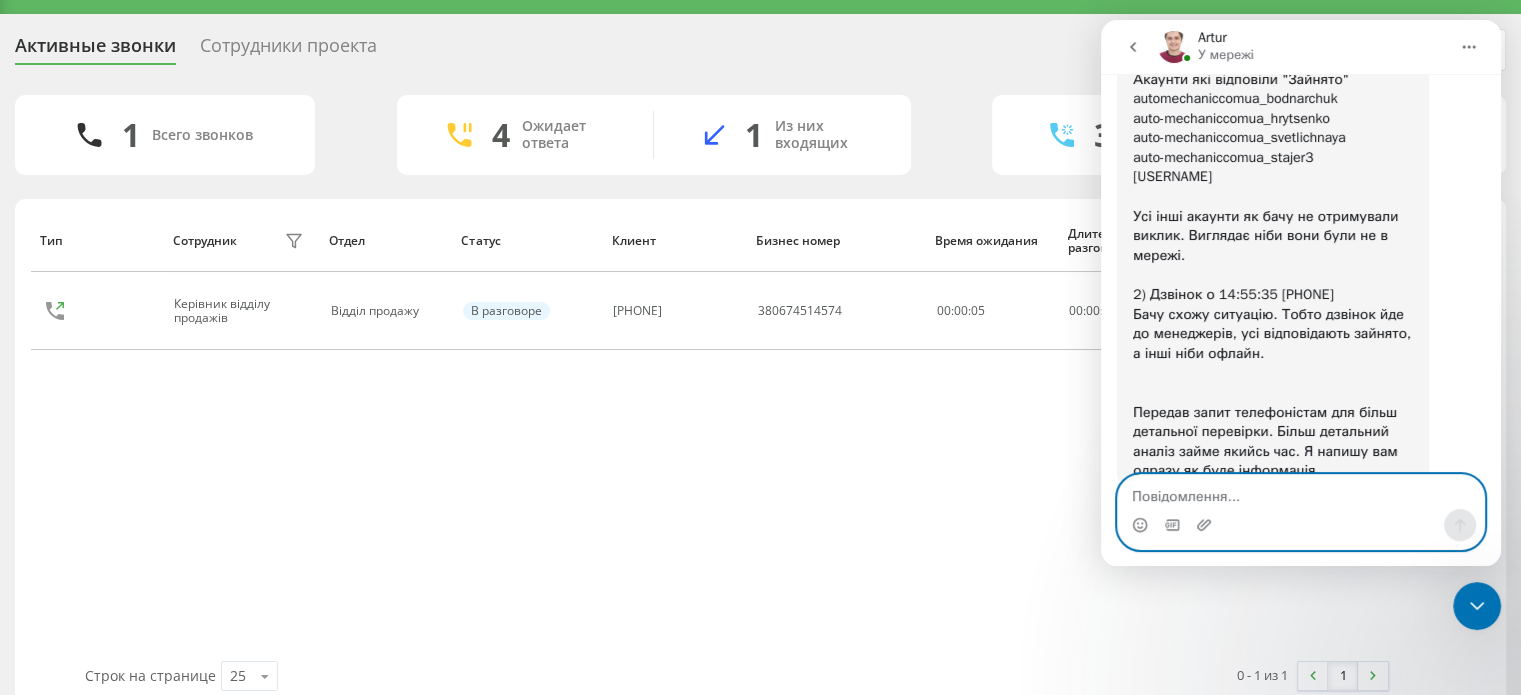 scroll, scrollTop: 5443, scrollLeft: 0, axis: vertical 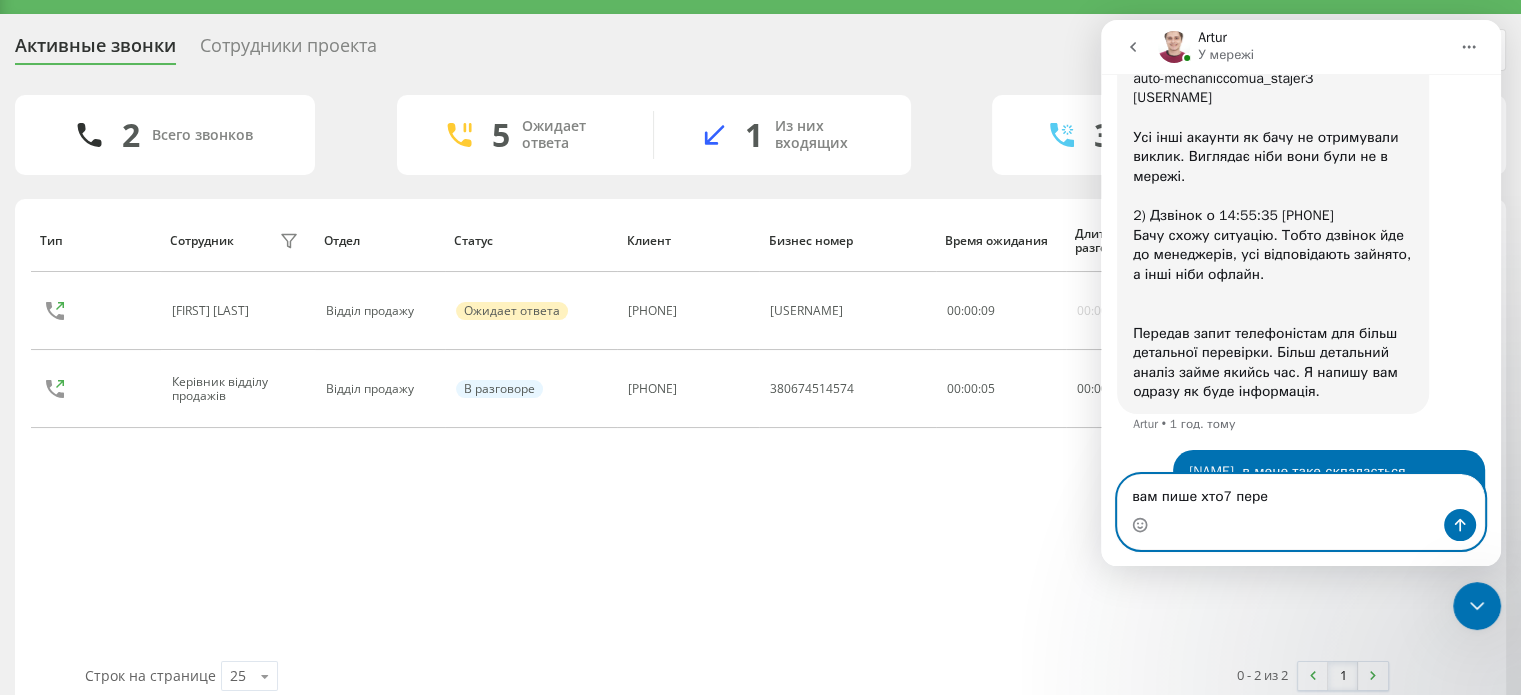 click on "вам пише хто7 пере" at bounding box center [1301, 492] 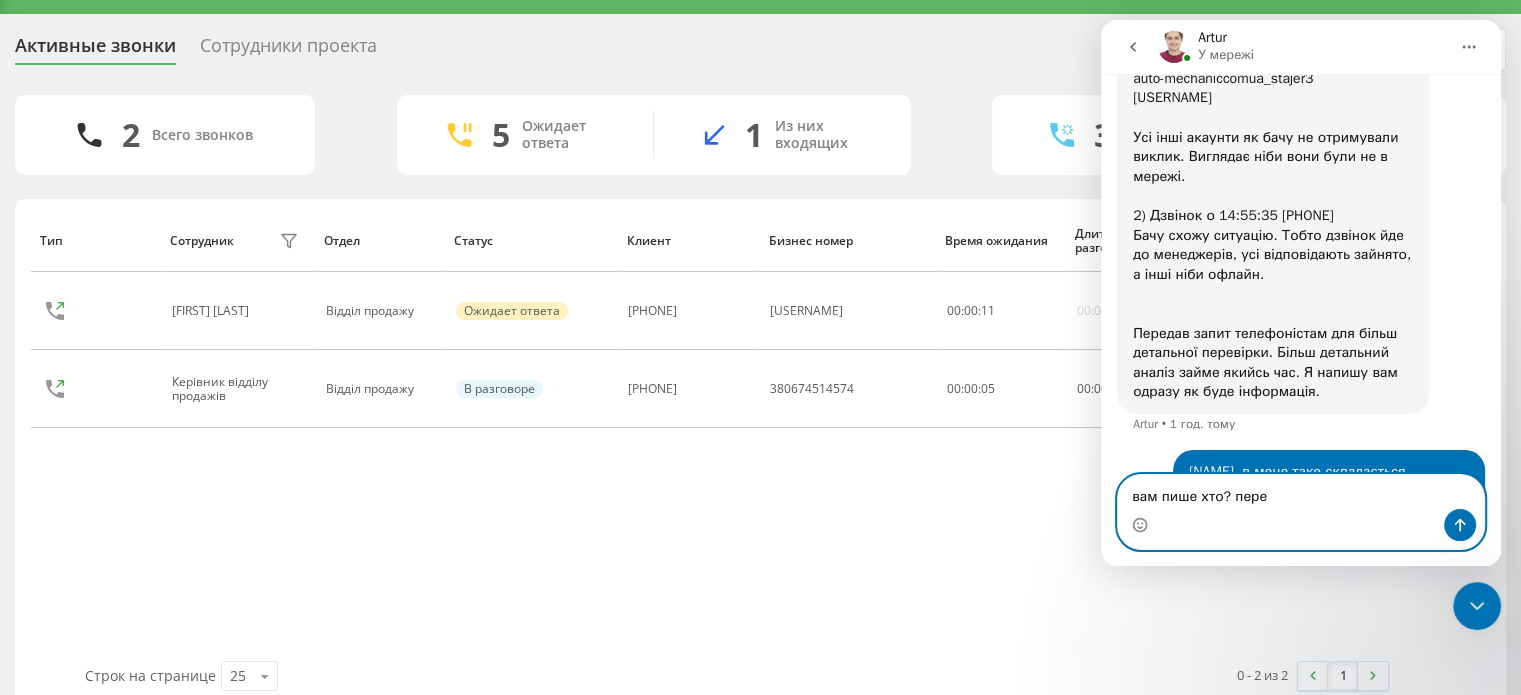 click on "вам пише хто? пере" at bounding box center [1301, 492] 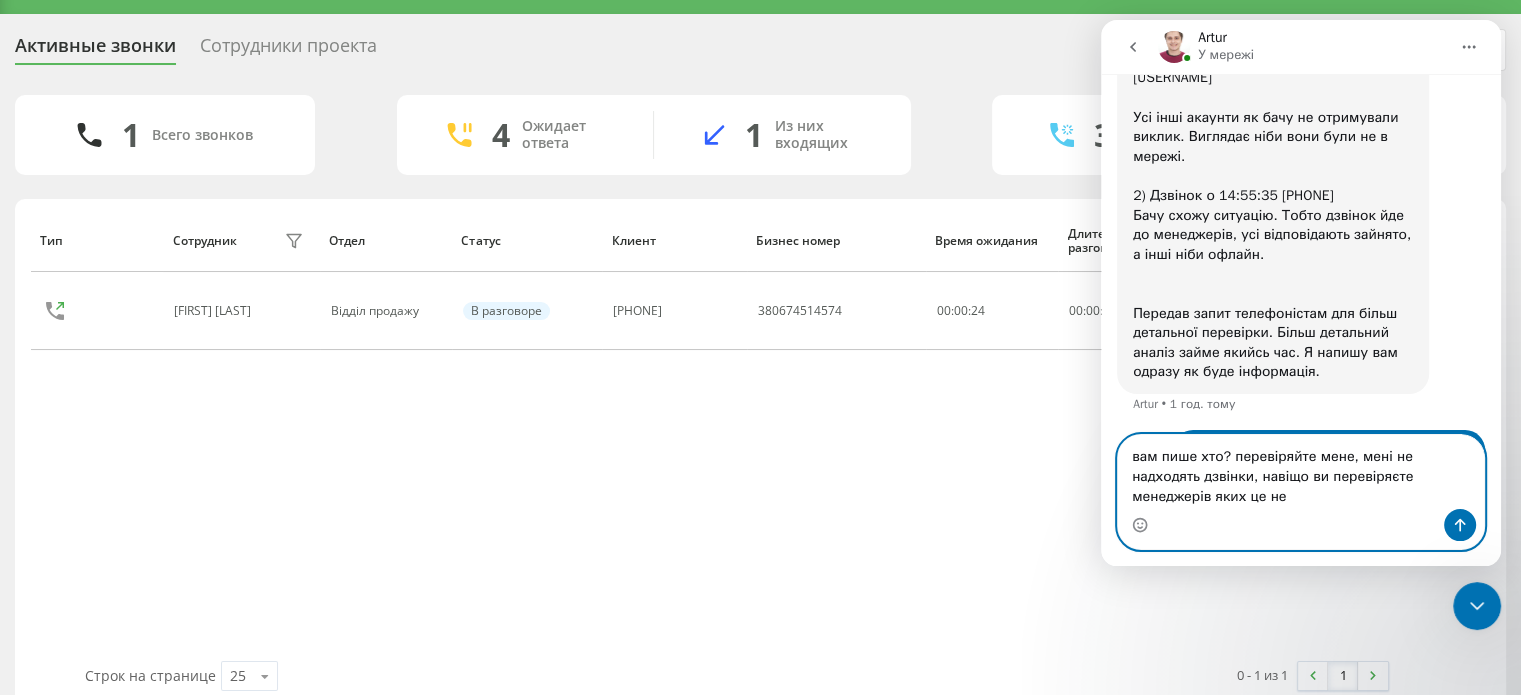 scroll, scrollTop: 5483, scrollLeft: 0, axis: vertical 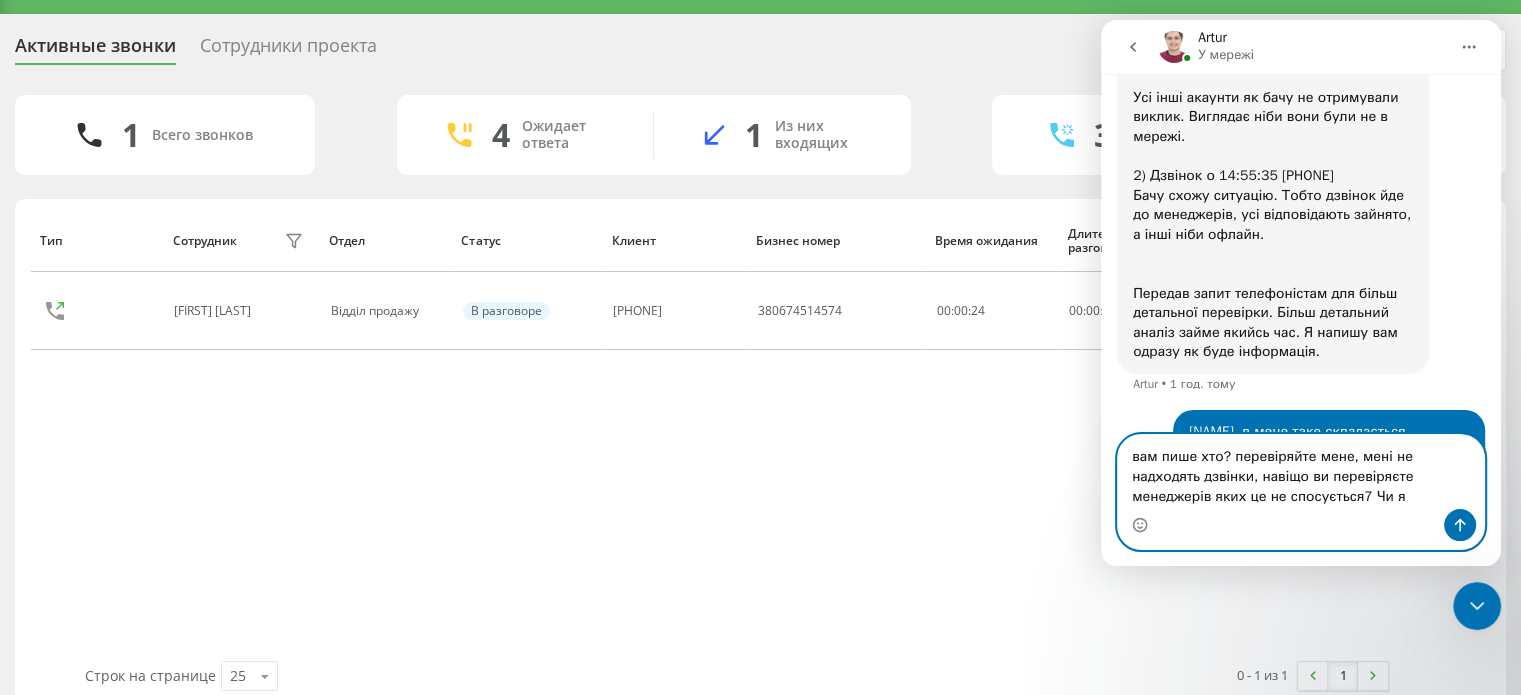 click on "вам пише хто? перевіряйте мене, мені не надходять дзвінки, навіщо ви перевіряєте менеджерів яких це не спосується7 Чи я" at bounding box center (1301, 472) 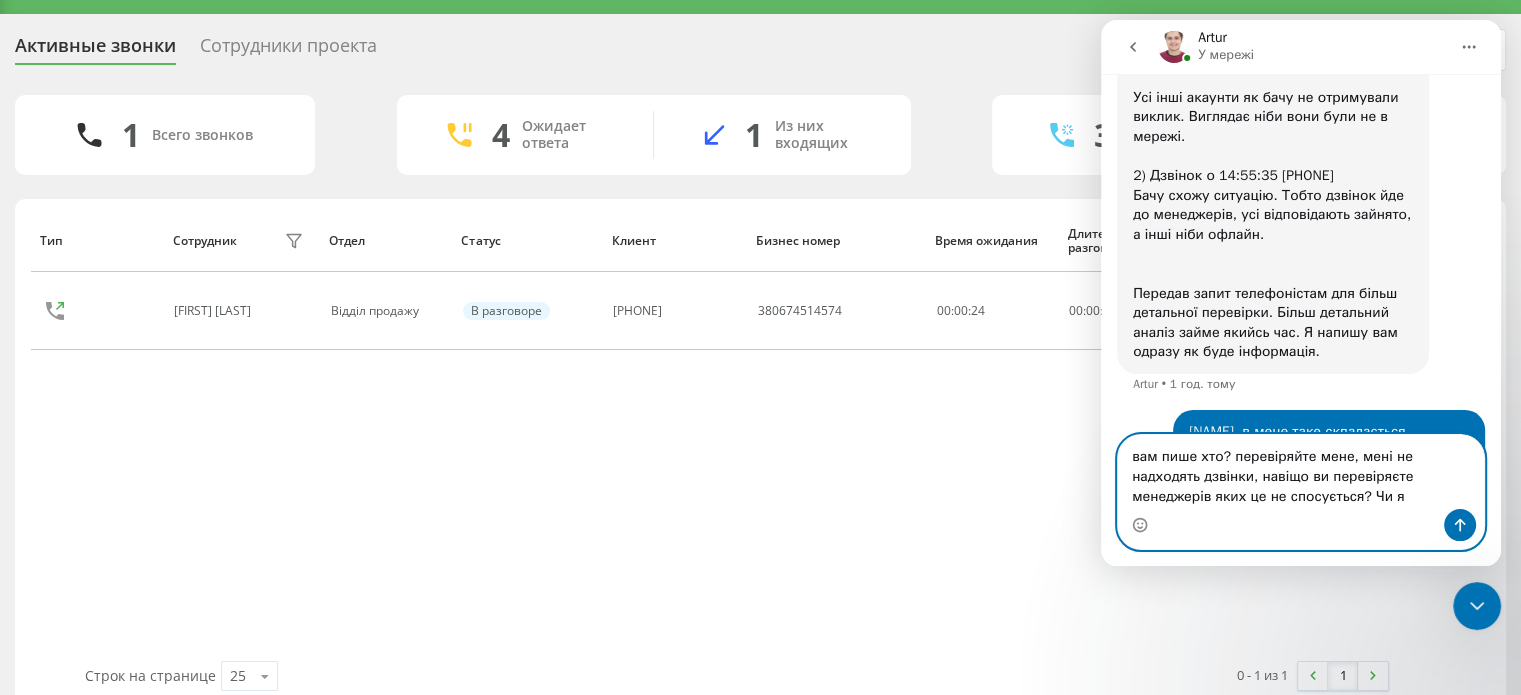 click on "вам пише хто? перевіряйте мене, мені не надходять дзвінки, навіщо ви перевіряєте менеджерів яких це не спосується? Чи я" at bounding box center (1301, 472) 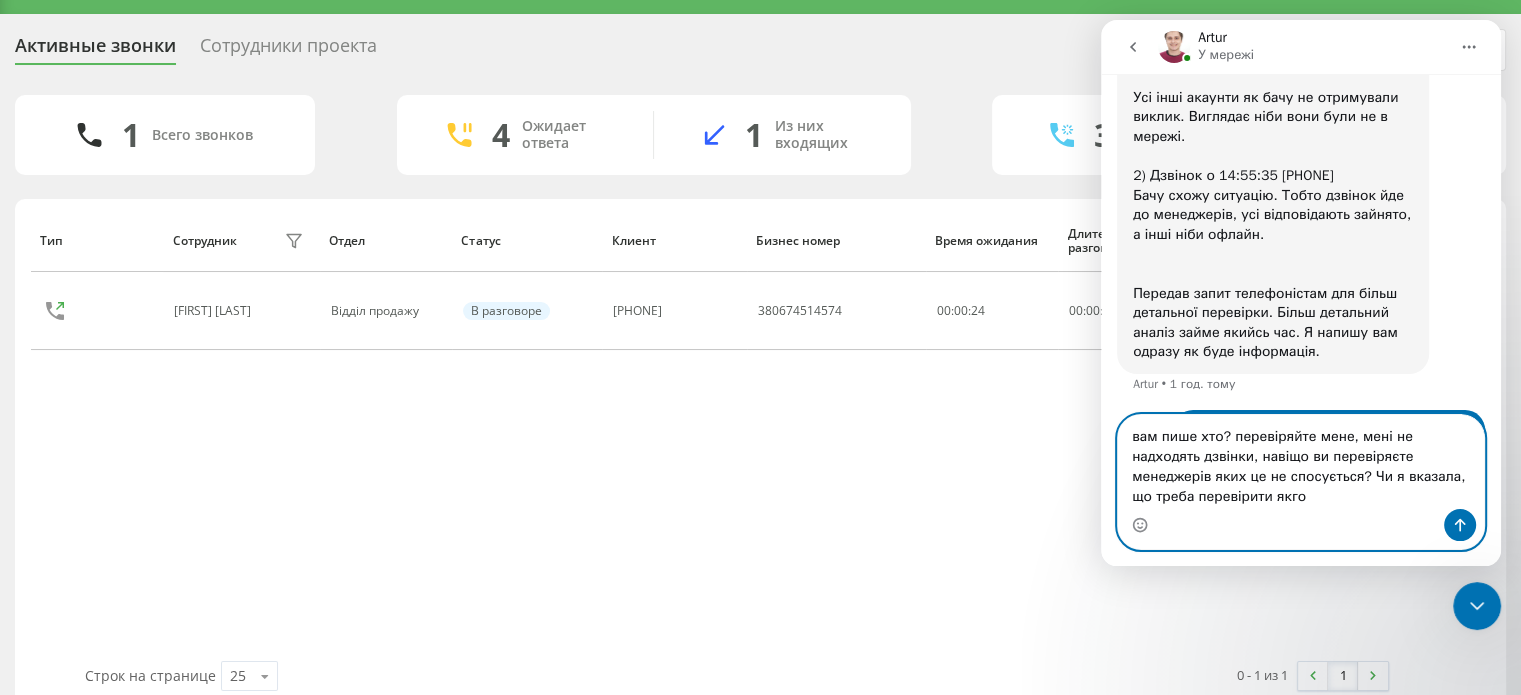 scroll, scrollTop: 5503, scrollLeft: 0, axis: vertical 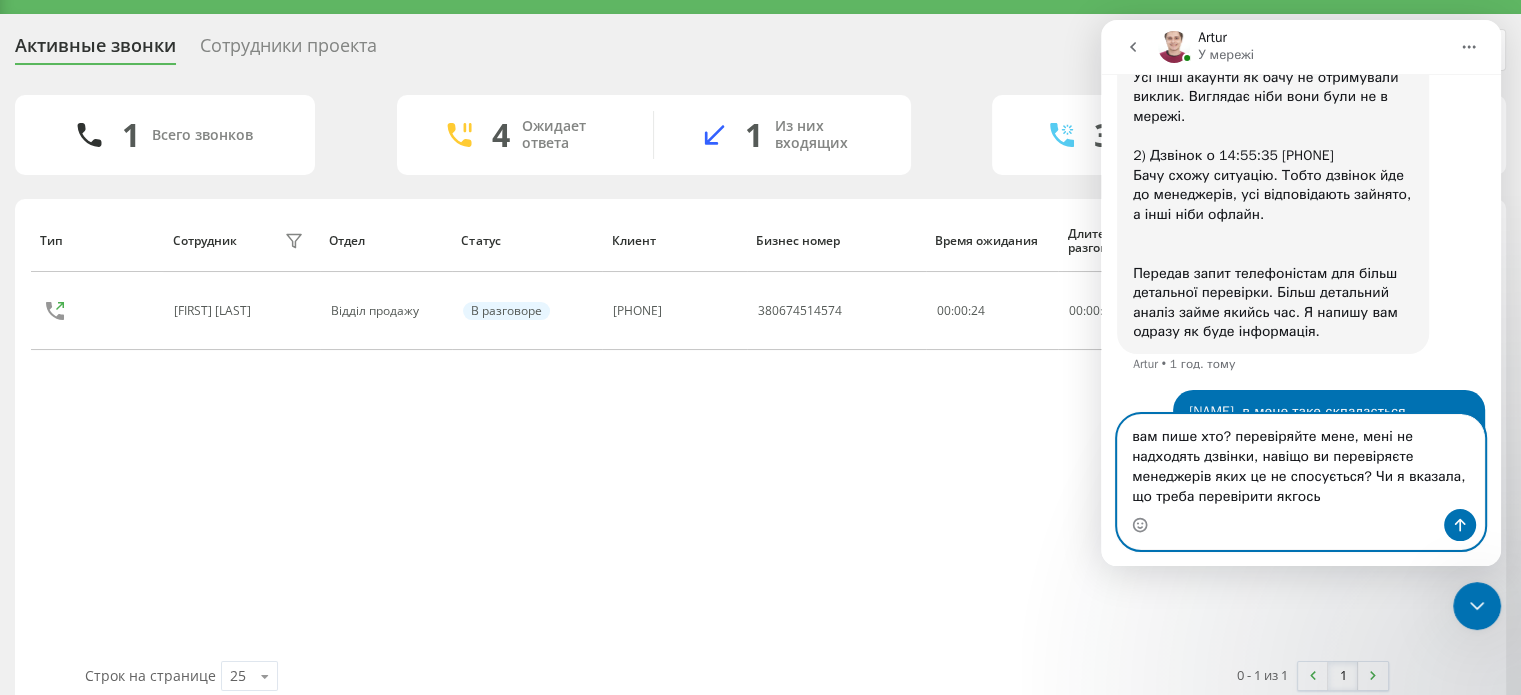 click on "вам пише хто? перевіряйте мене, мені не надходять дзвінки, навіщо ви перевіряєте менеджерів яких це не спосується? Чи я вказала, що треба перевірити якгось" at bounding box center (1301, 462) 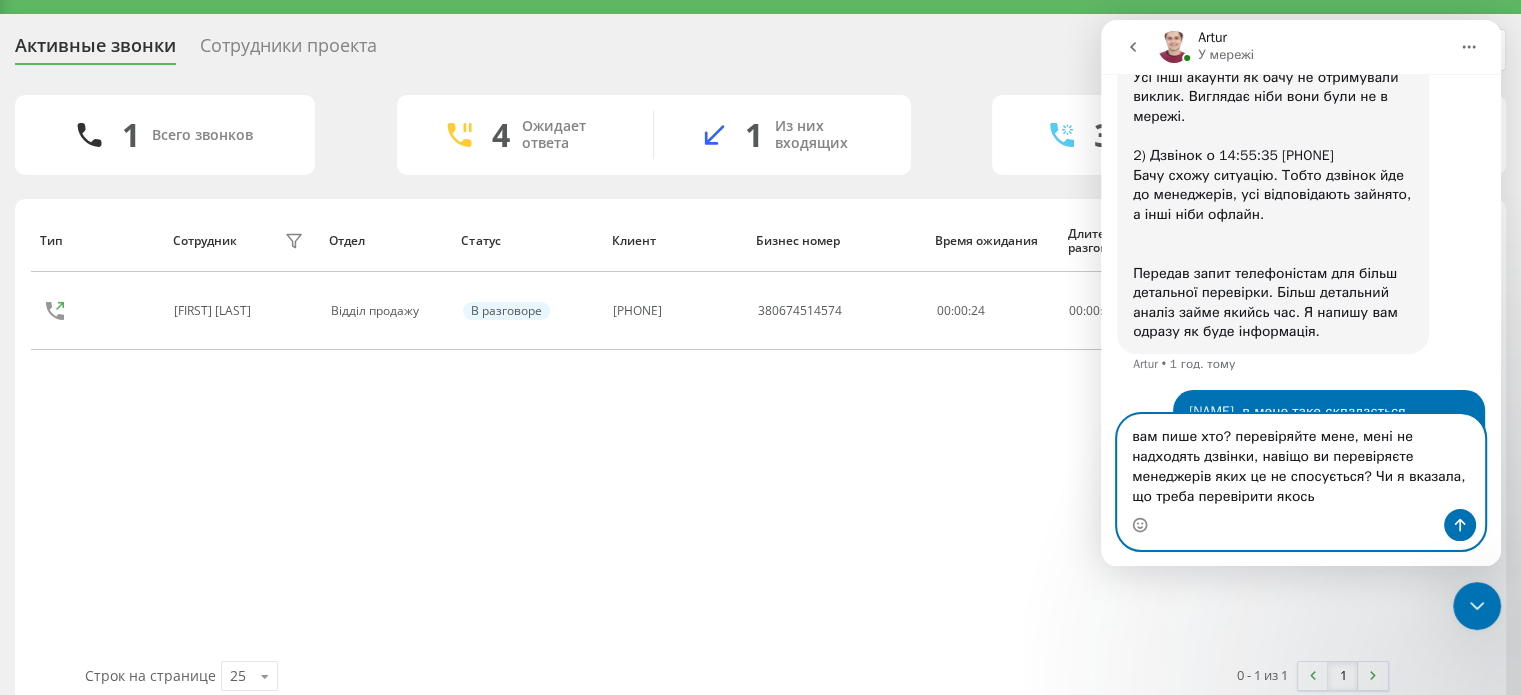 click on "вам пише хто? перевіряйте мене, мені не надходять дзвінки, навіщо ви перевіряєте менеджерів яких це не спосується? Чи я вказала, що треба перевірити якось" at bounding box center [1301, 462] 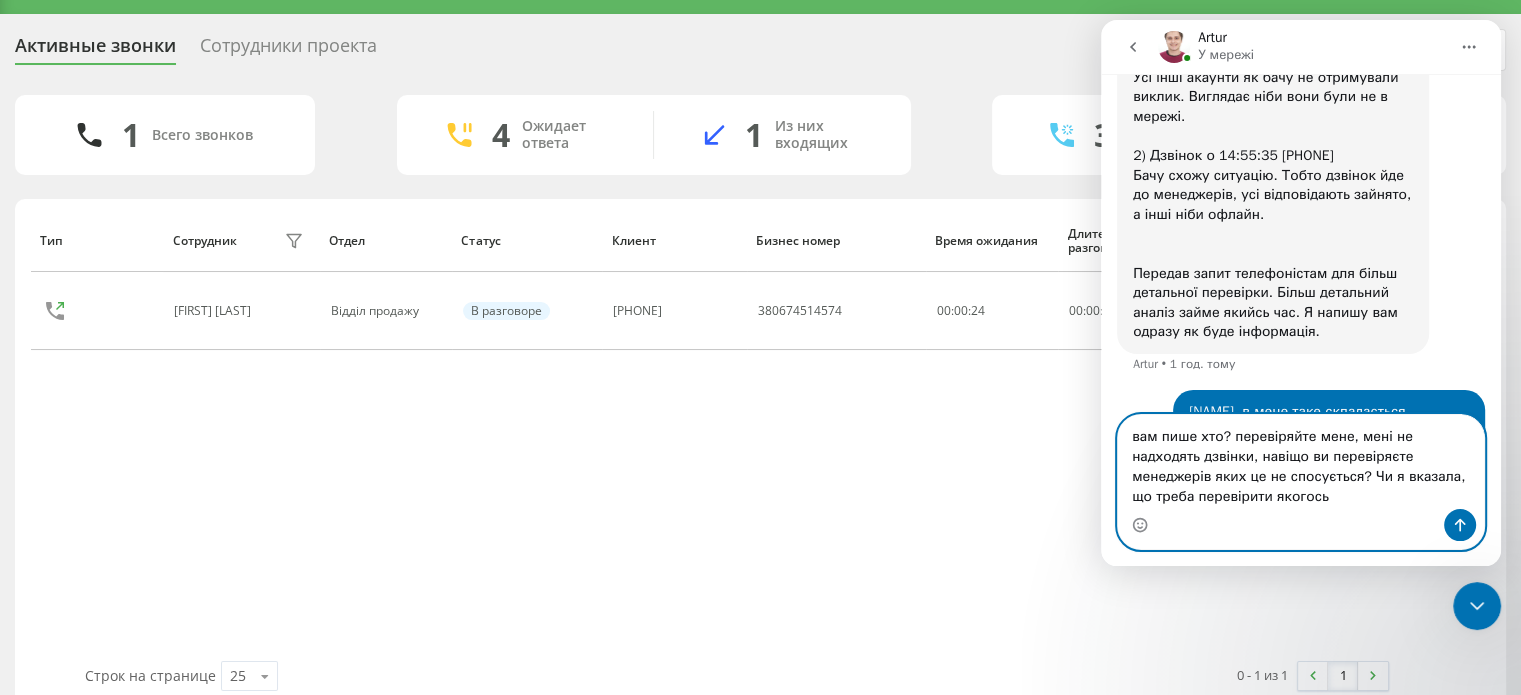 click on "вам пише хто? перевіряйте мене, мені не надходять дзвінки, навіщо ви перевіряєте менеджерів яких це не спосується? Чи я вказала, що треба перевірити якогось" at bounding box center [1301, 462] 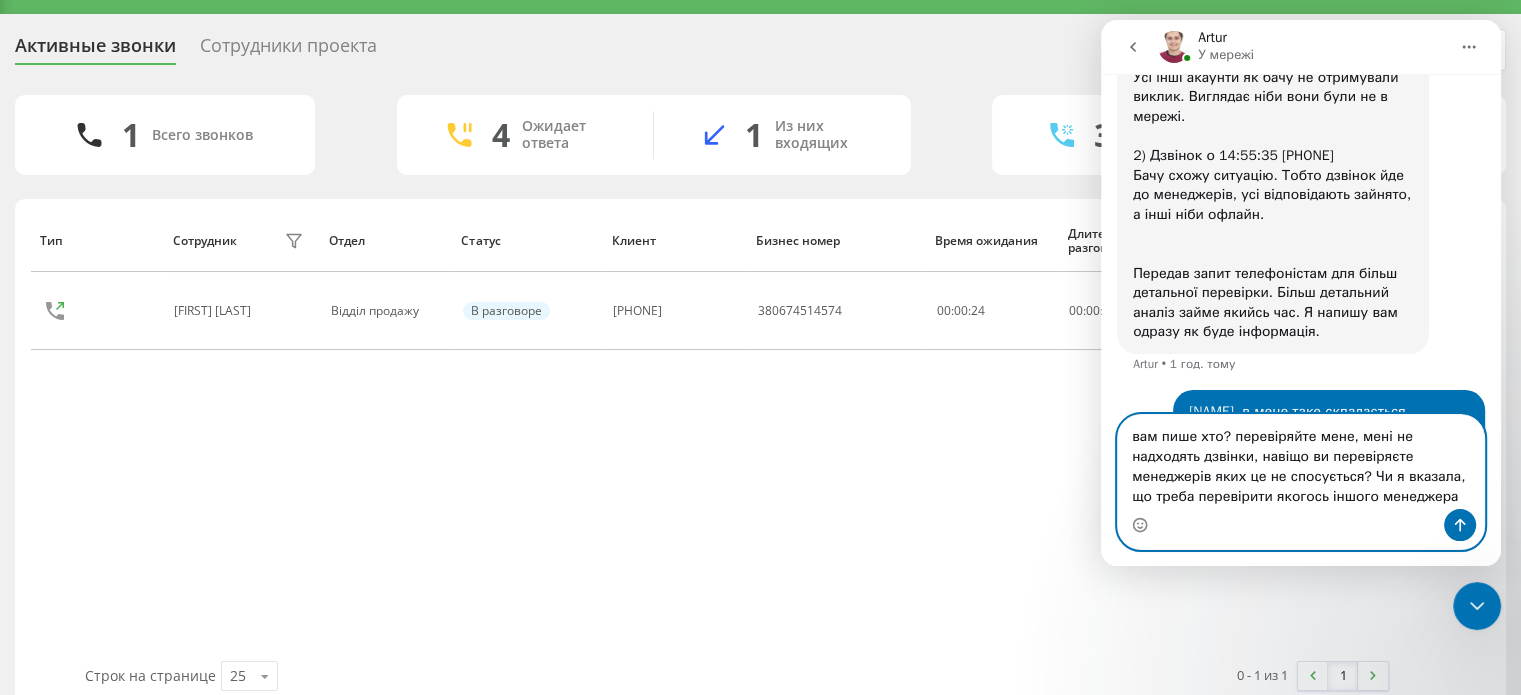 scroll, scrollTop: 5523, scrollLeft: 0, axis: vertical 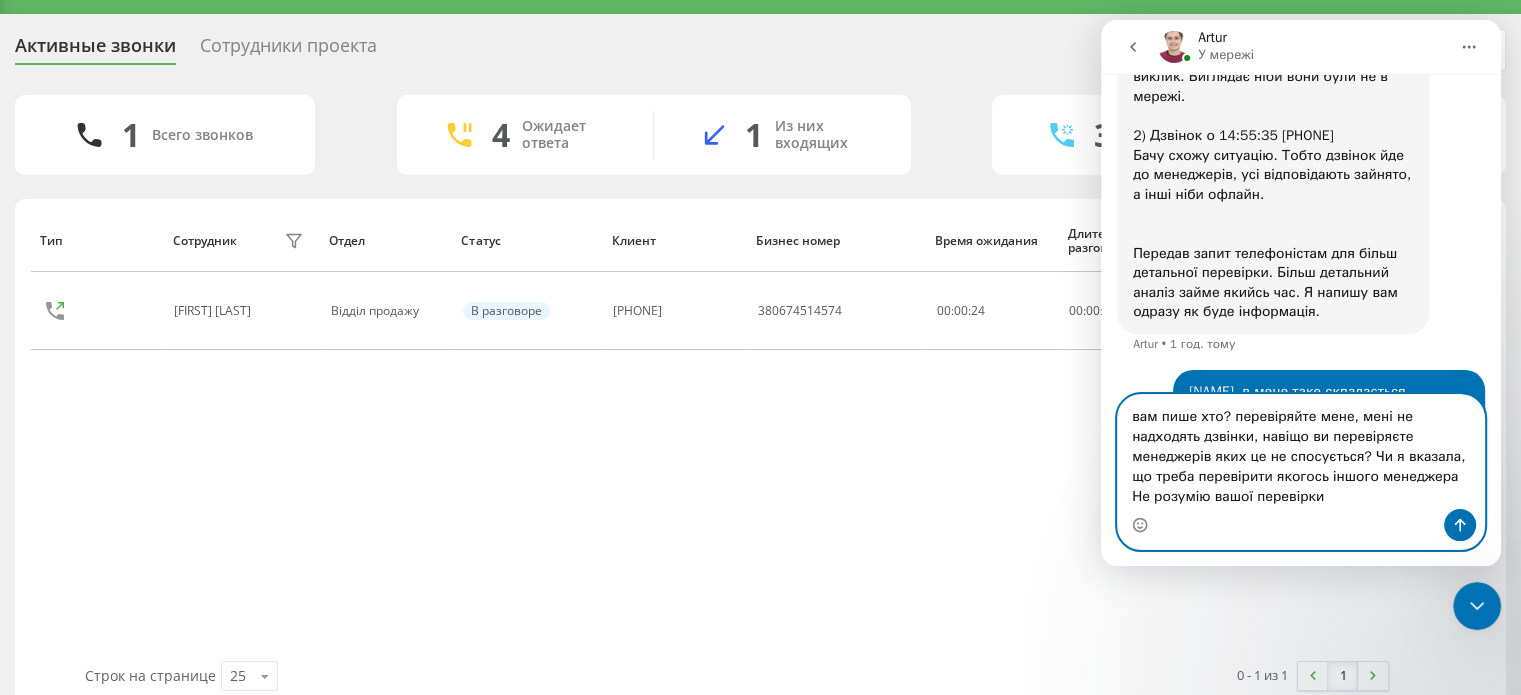 type on "вам пише хто? перевіряйте мене, мені не надходять дзвінки, навіщо ви перевіряєте менеджерів яких це не спосується? Чи я вказала, що треба перевірити якогось іншого менеджера
Не розумію вашої перевірки" 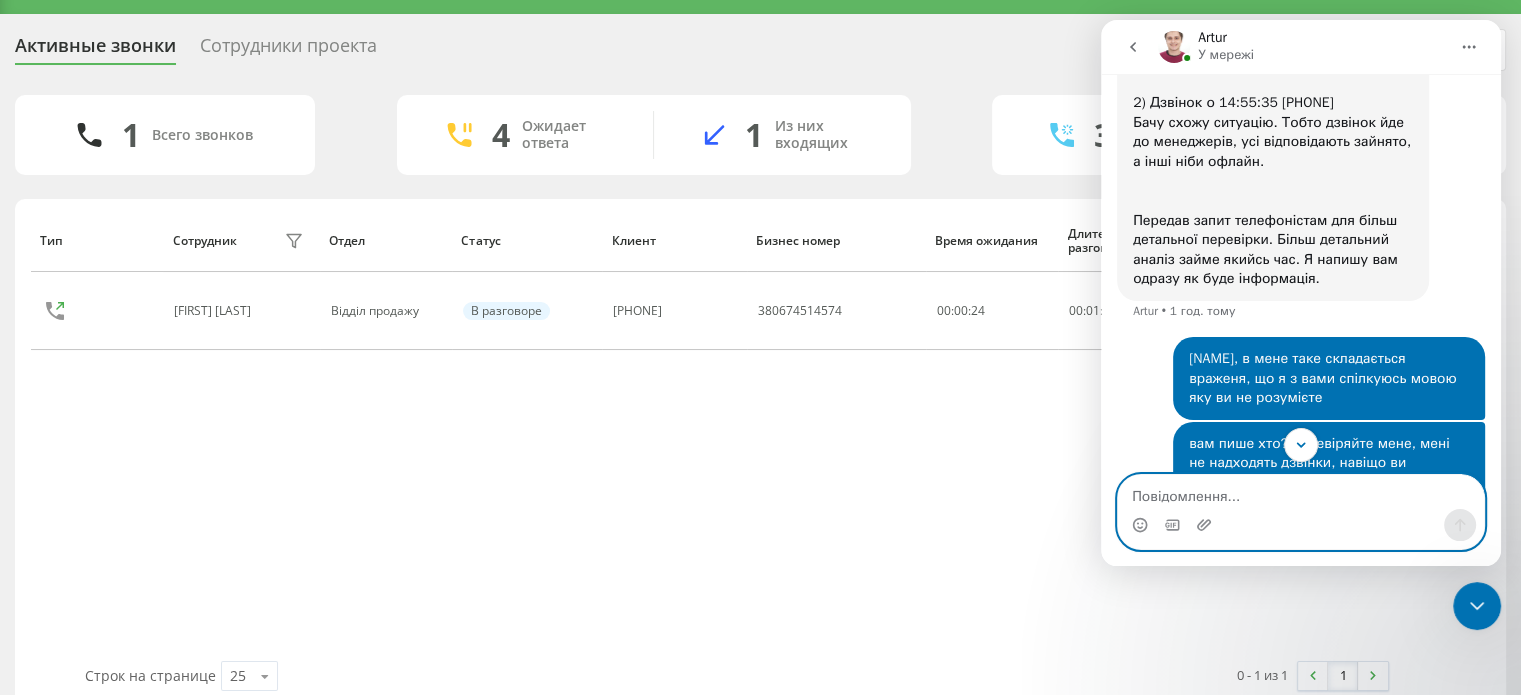 scroll, scrollTop: 5586, scrollLeft: 0, axis: vertical 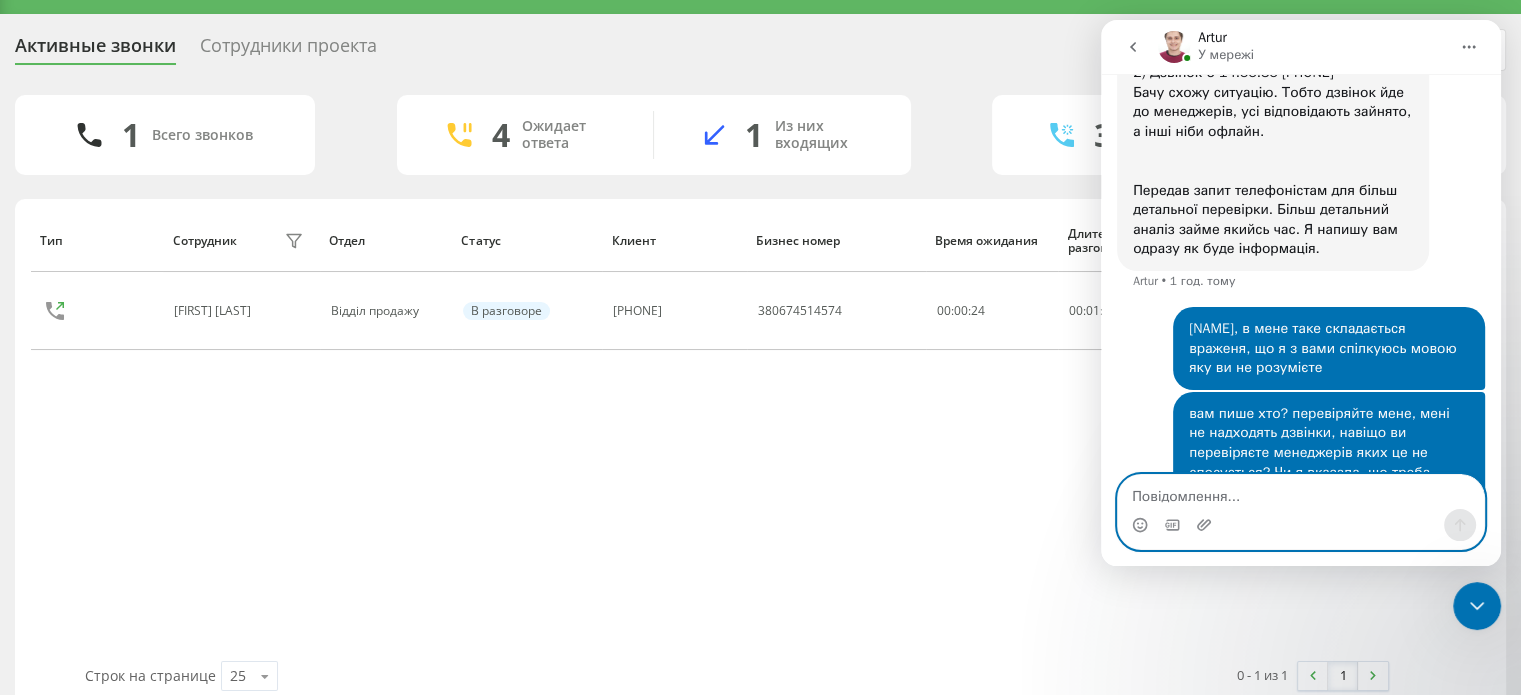 click at bounding box center [1301, 492] 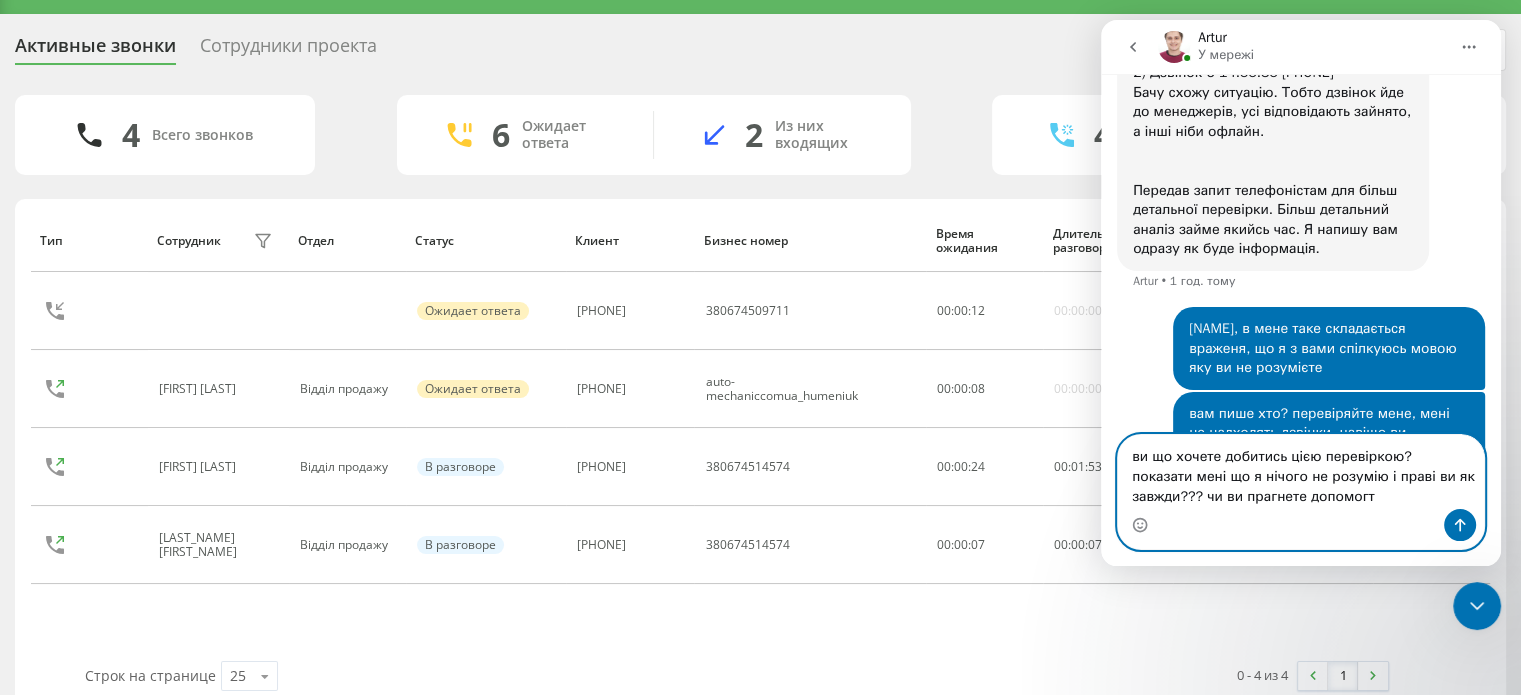 type on "ви що хочете добитись цією перевіркою? показати мені що я нічого не розумію і праві ви як завжди??? чи ви прагнете допомогти" 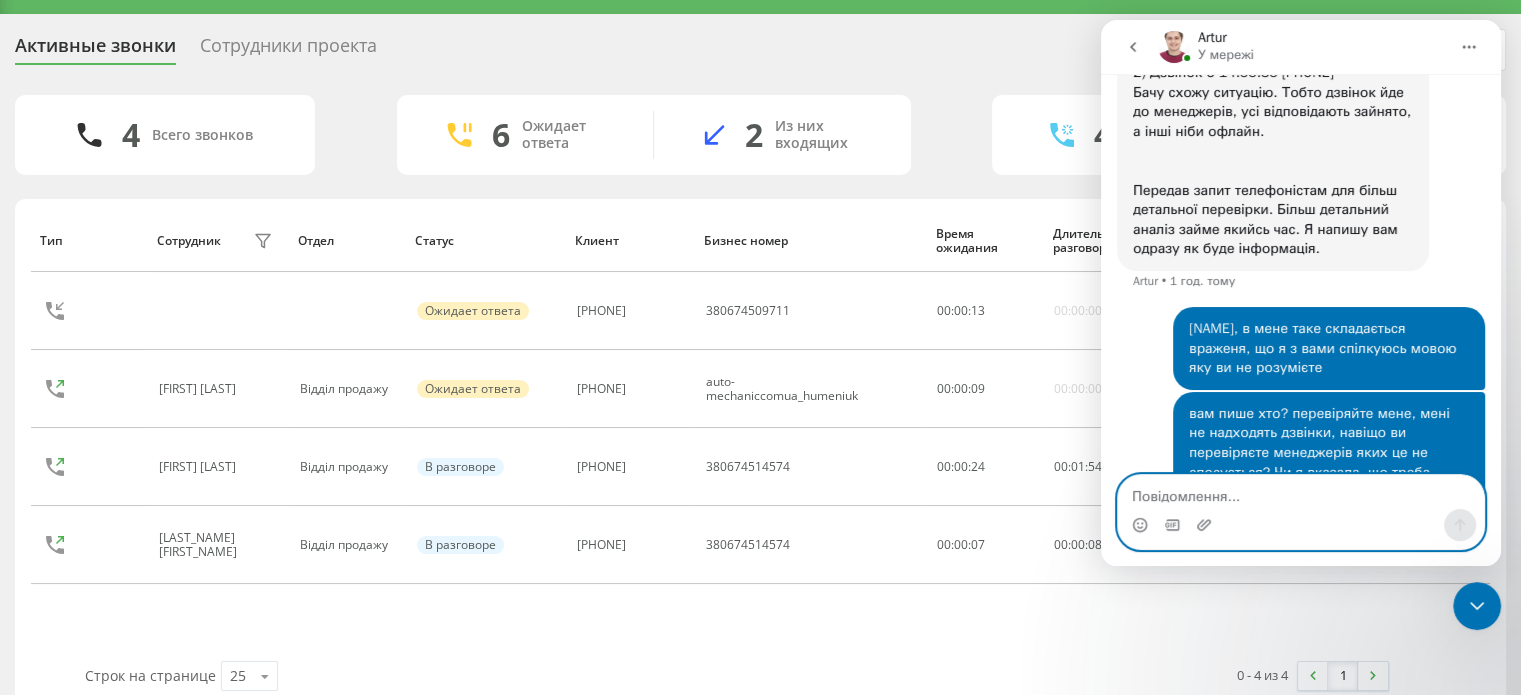 scroll, scrollTop: 5691, scrollLeft: 0, axis: vertical 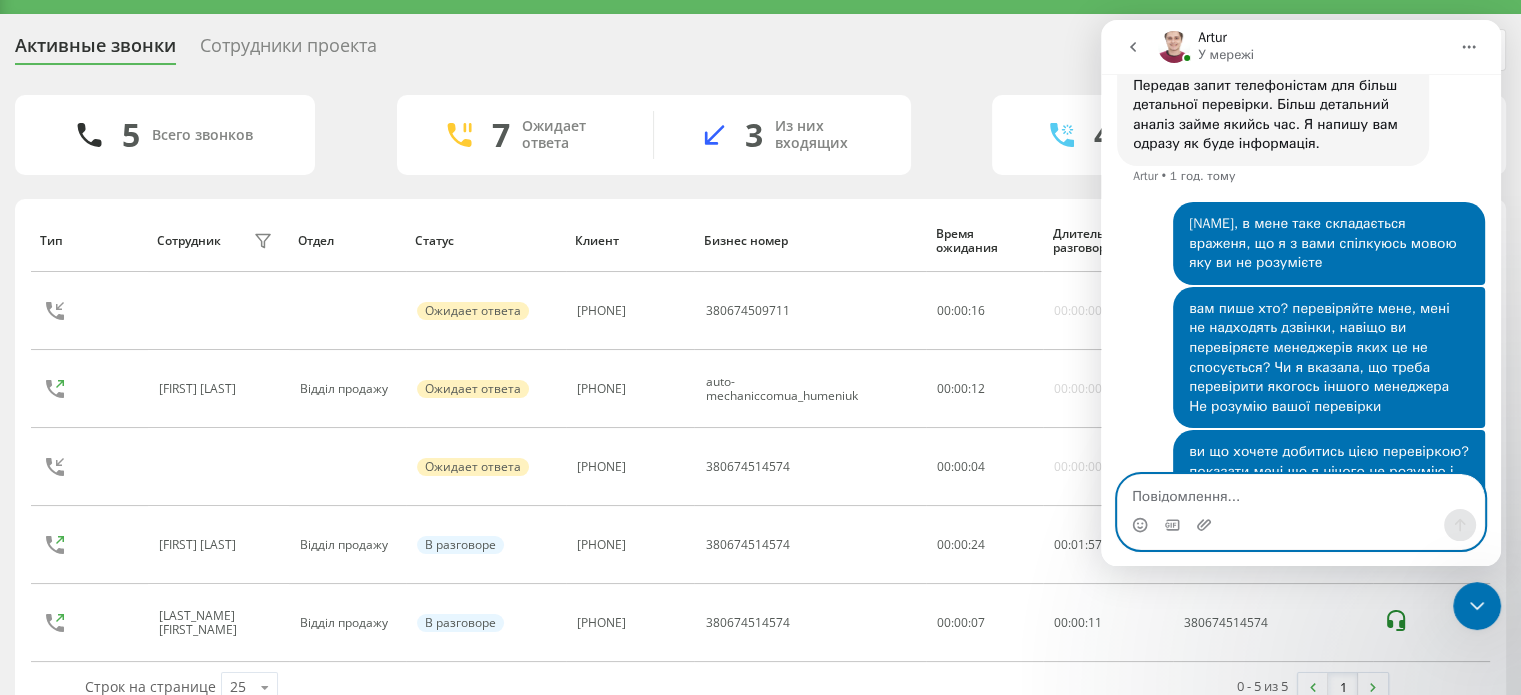 click at bounding box center [1301, 492] 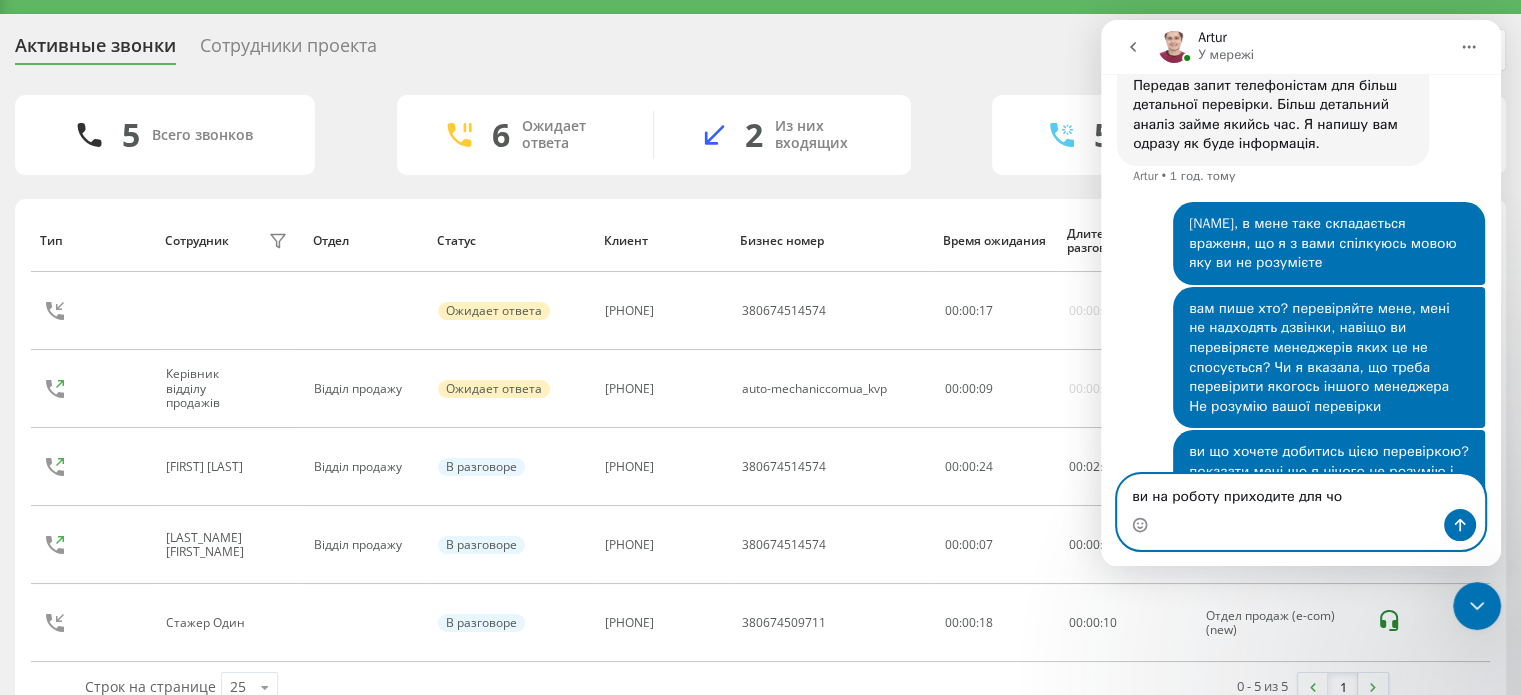 click on "ви на роботу приходите для чо" at bounding box center [1301, 492] 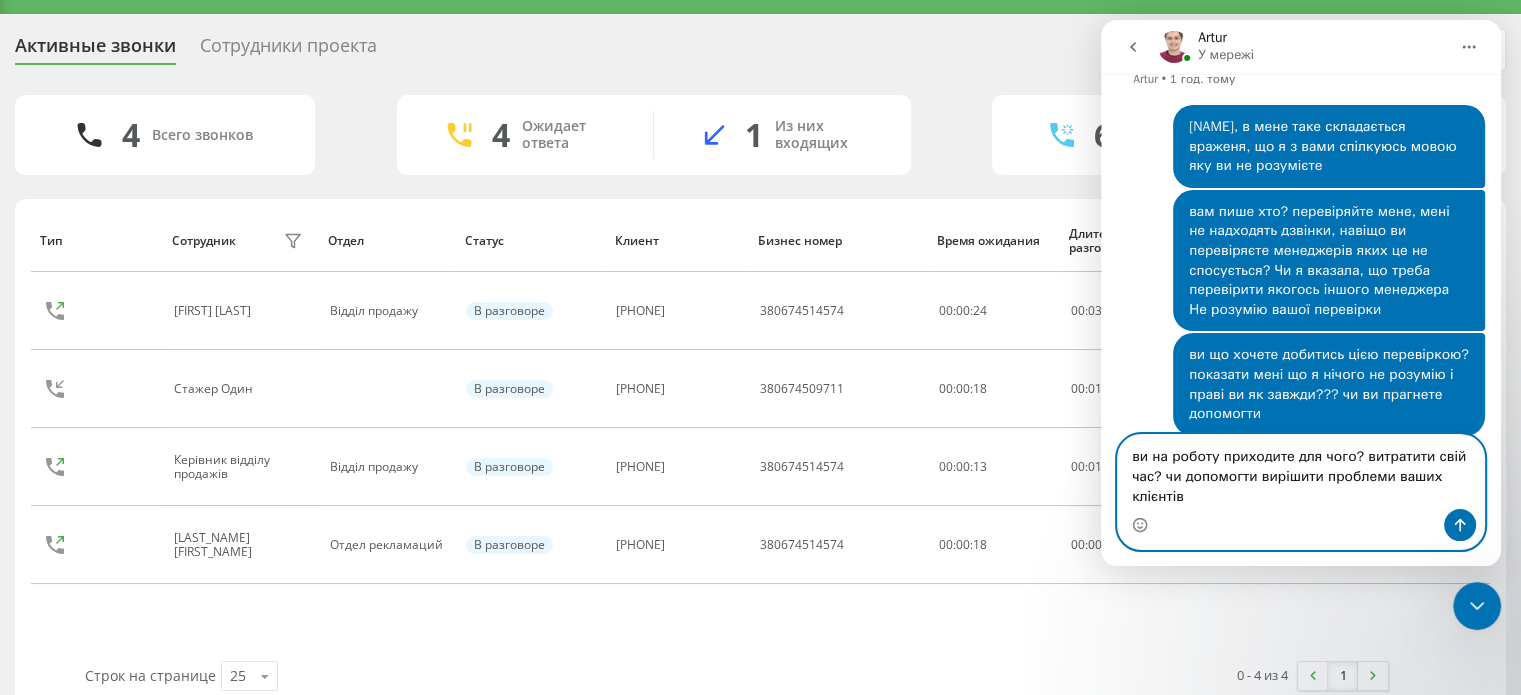 scroll, scrollTop: 5808, scrollLeft: 0, axis: vertical 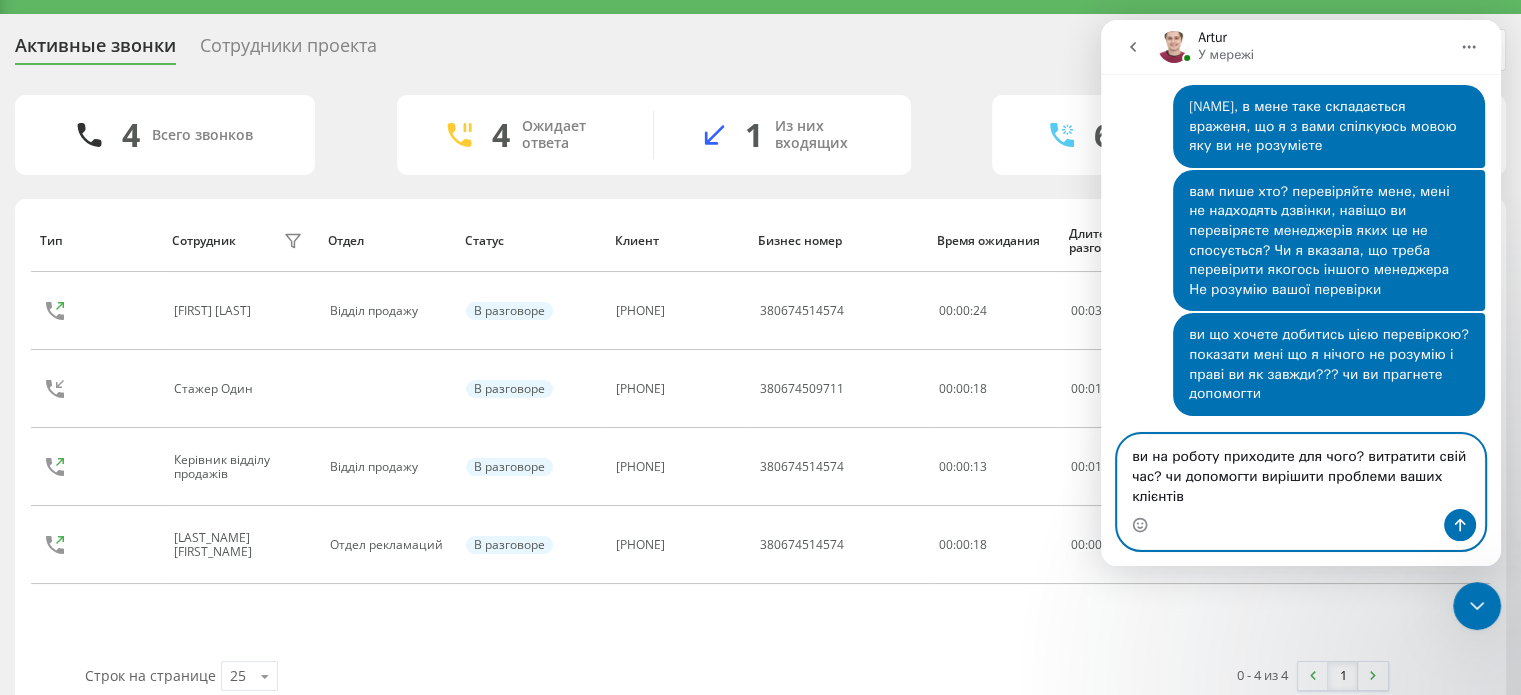 type on "ви на роботу приходите для чого? витратити свій час? чи допомогти вирішити проблеми ваших клієнтів?" 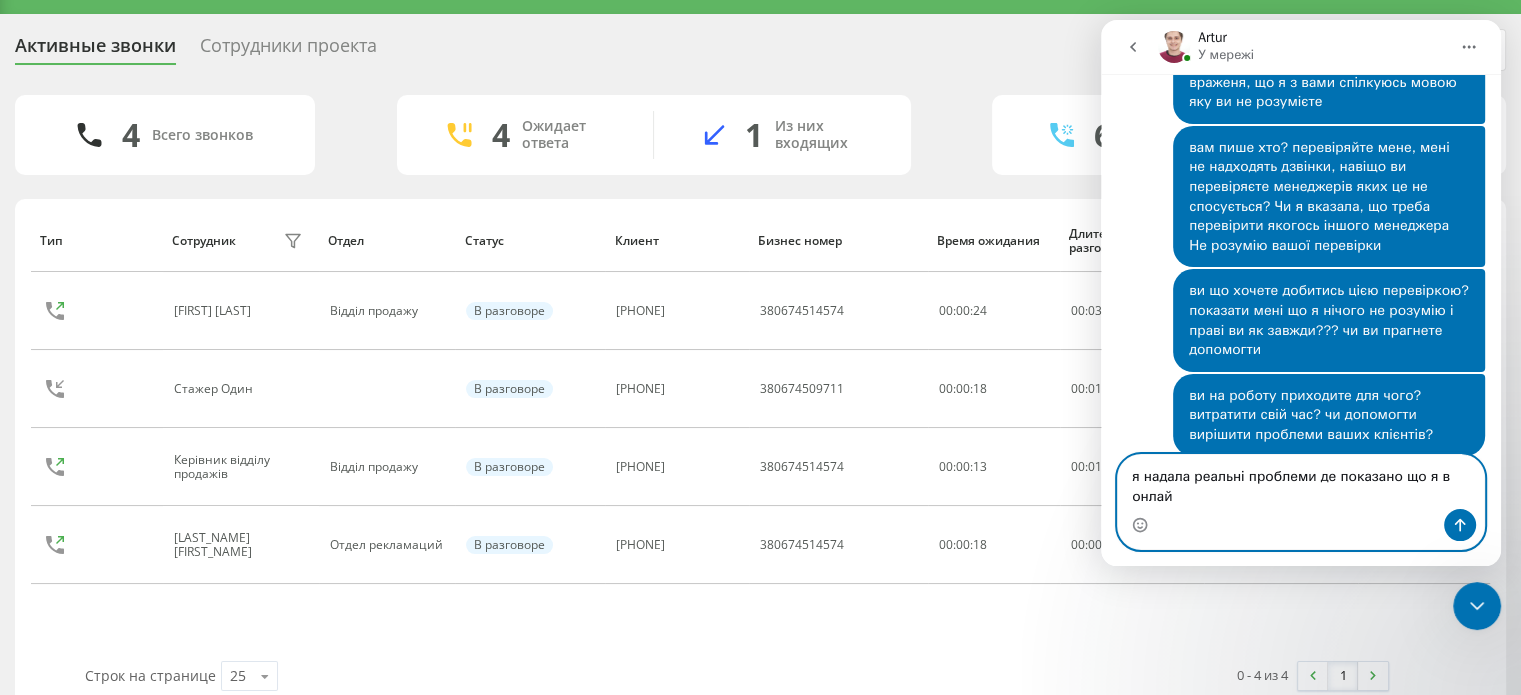 scroll, scrollTop: 5872, scrollLeft: 0, axis: vertical 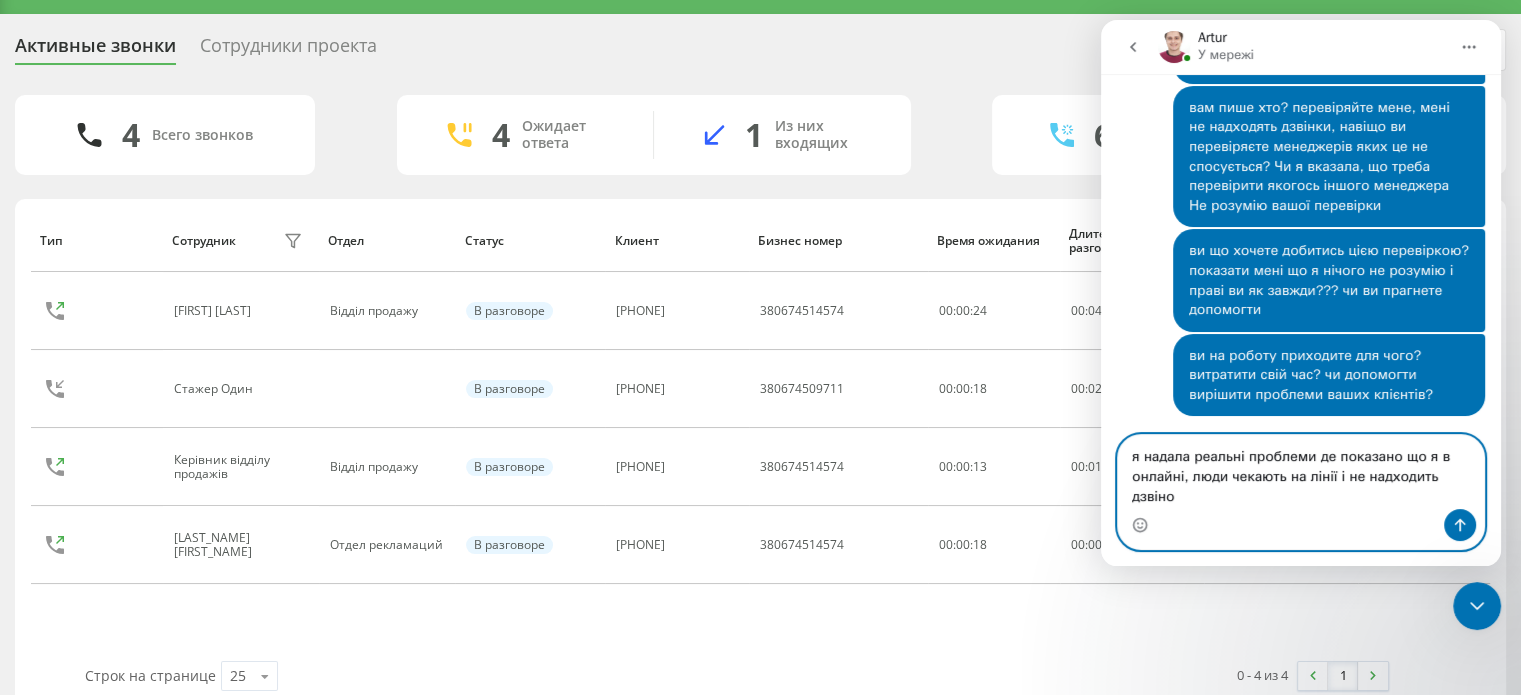 type on "я надала реальні проблеми де показано що я в онлайні, люди чекають на лінії і не надходить дзвінок" 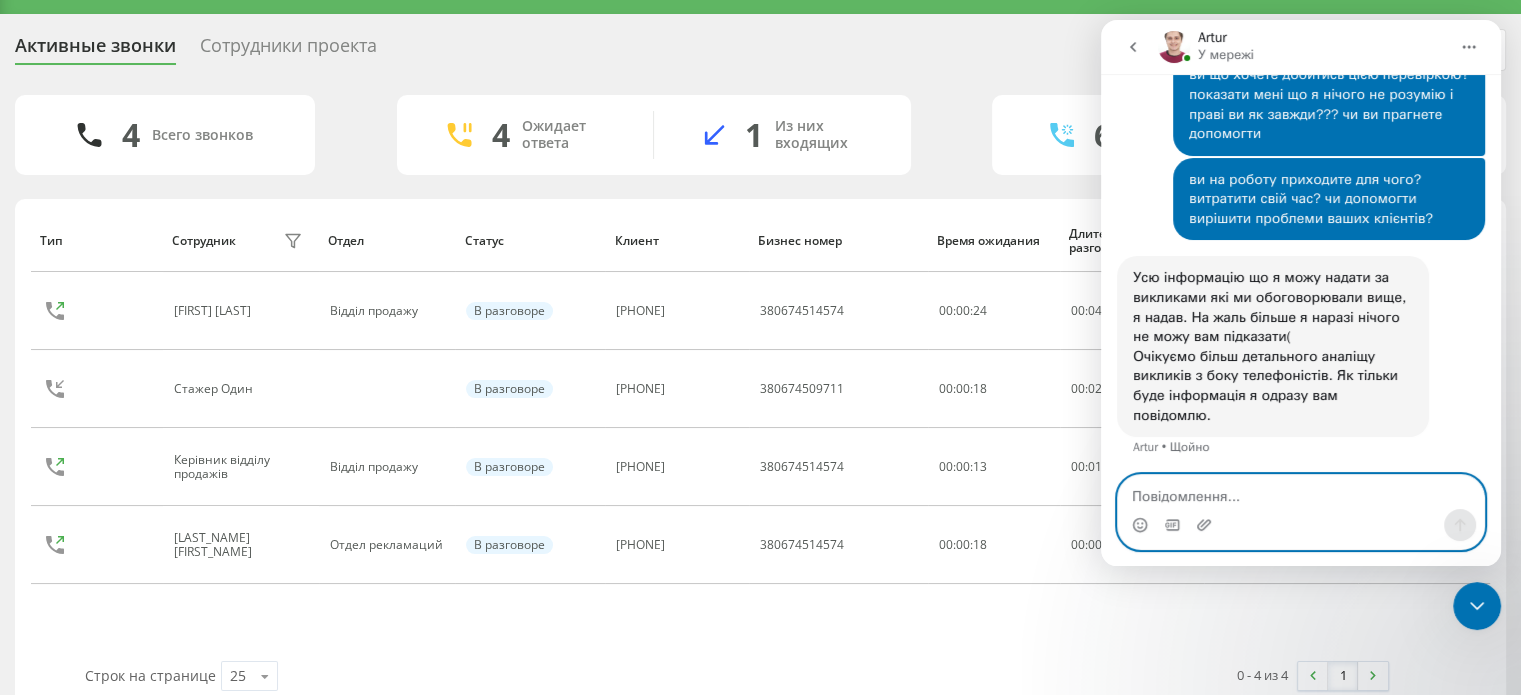 scroll, scrollTop: 6052, scrollLeft: 0, axis: vertical 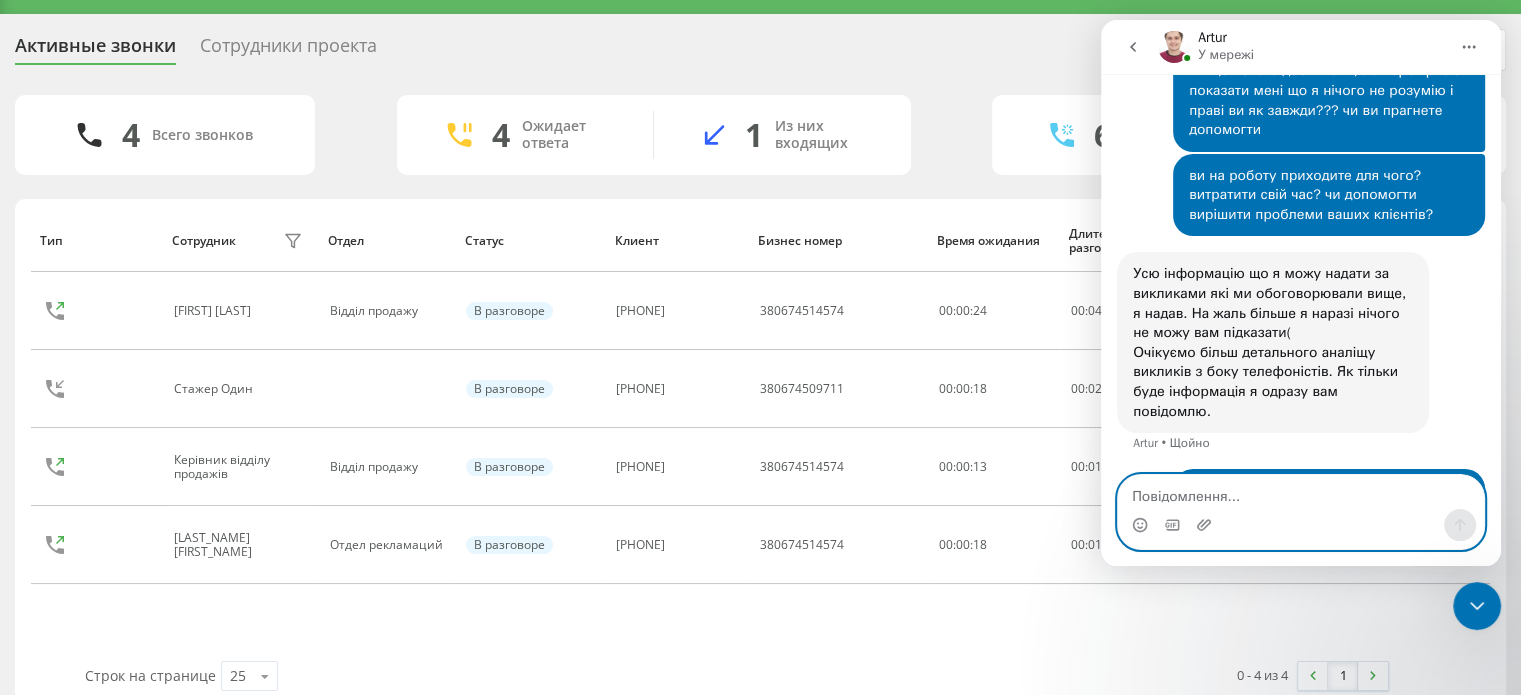 click at bounding box center [1301, 492] 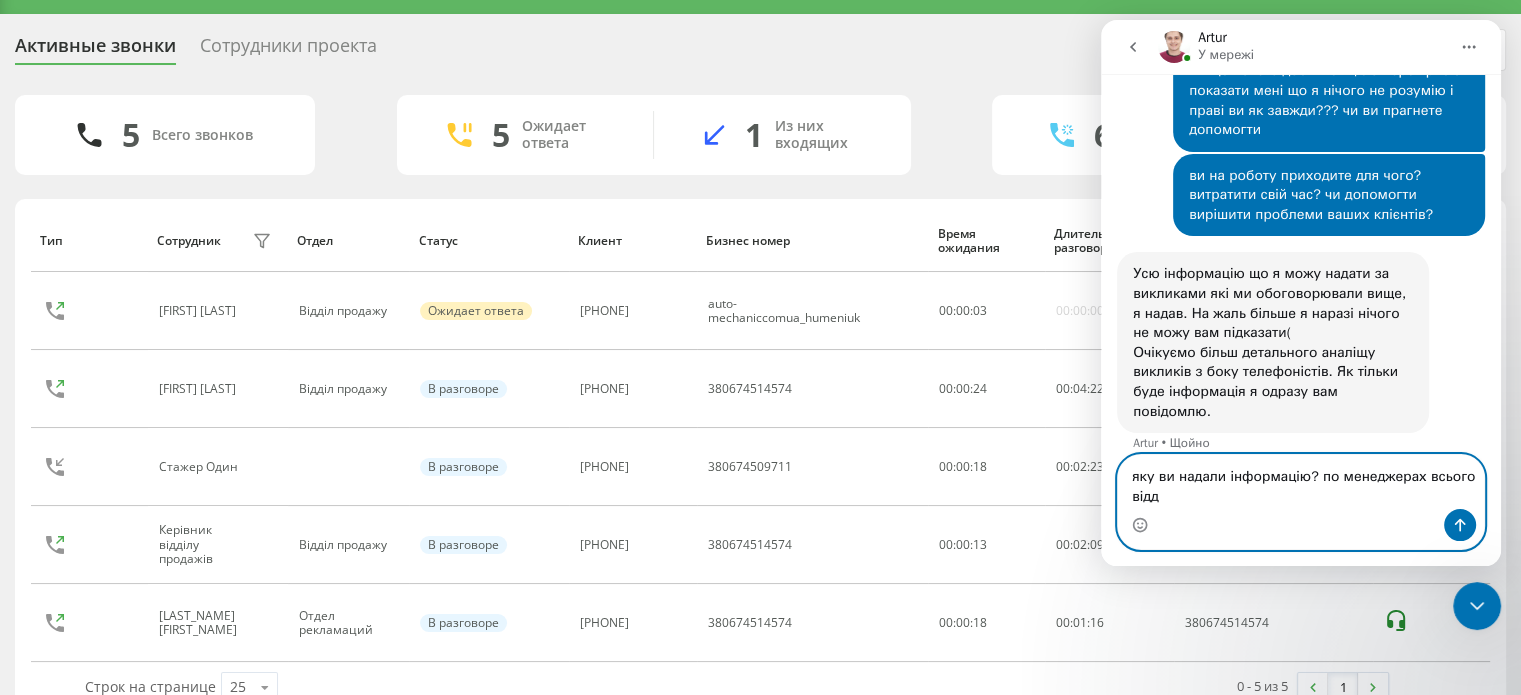 scroll, scrollTop: 6072, scrollLeft: 0, axis: vertical 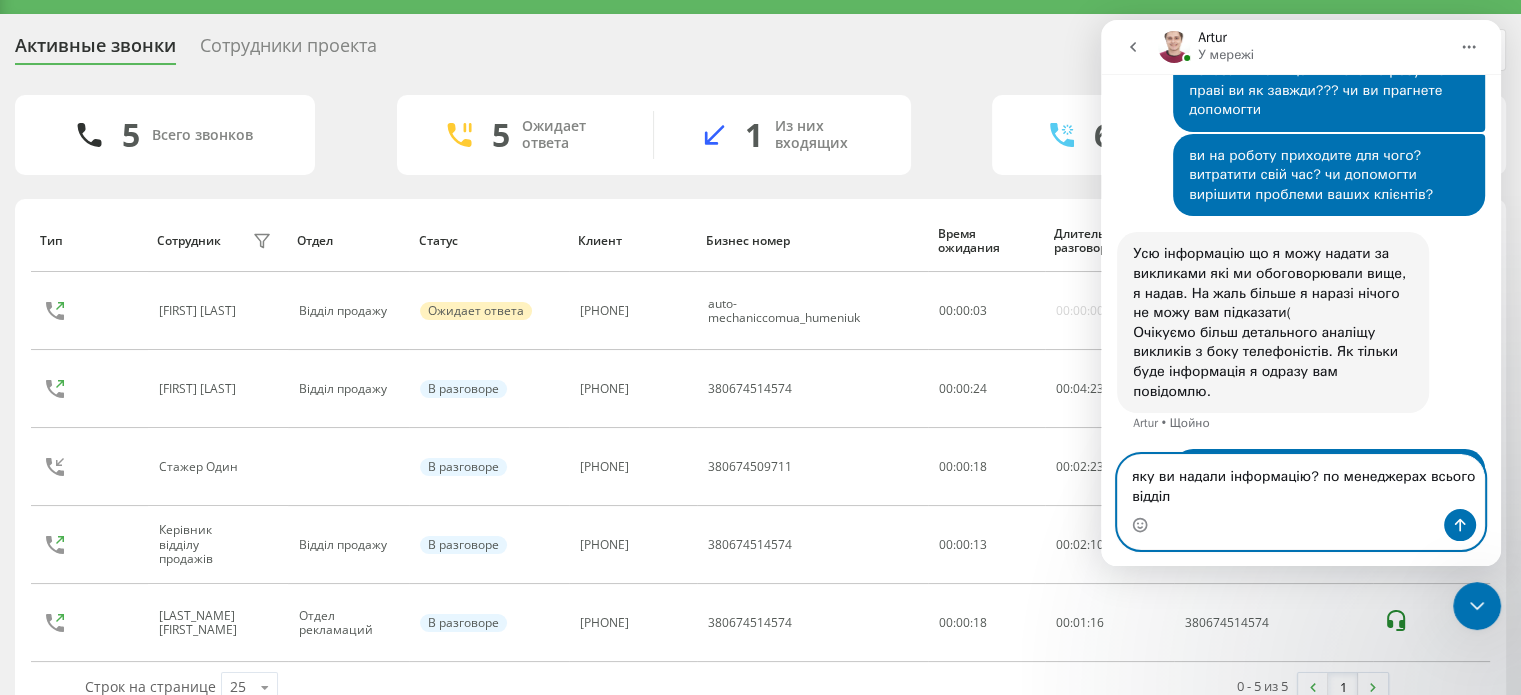 type on "яку ви надали інформацію? по менеджерах всього відділу" 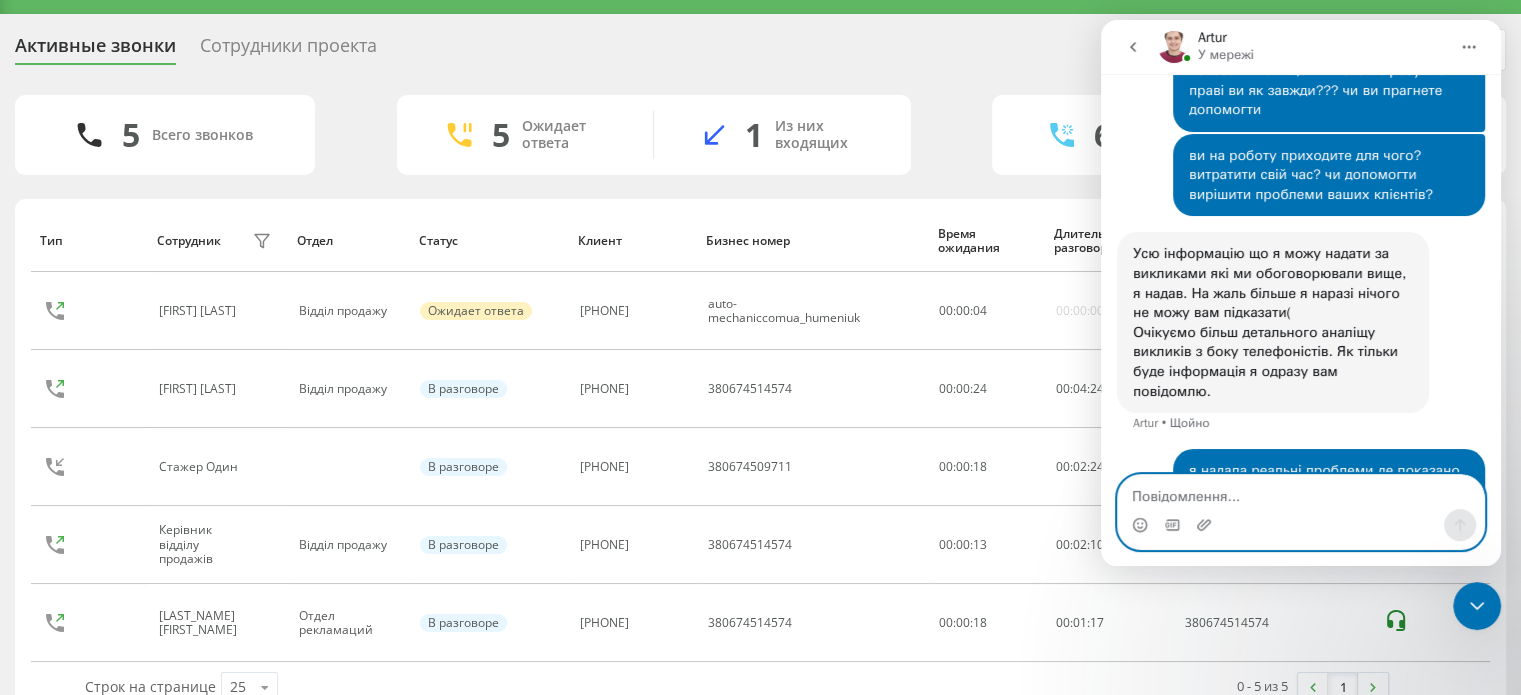 scroll, scrollTop: 6117, scrollLeft: 0, axis: vertical 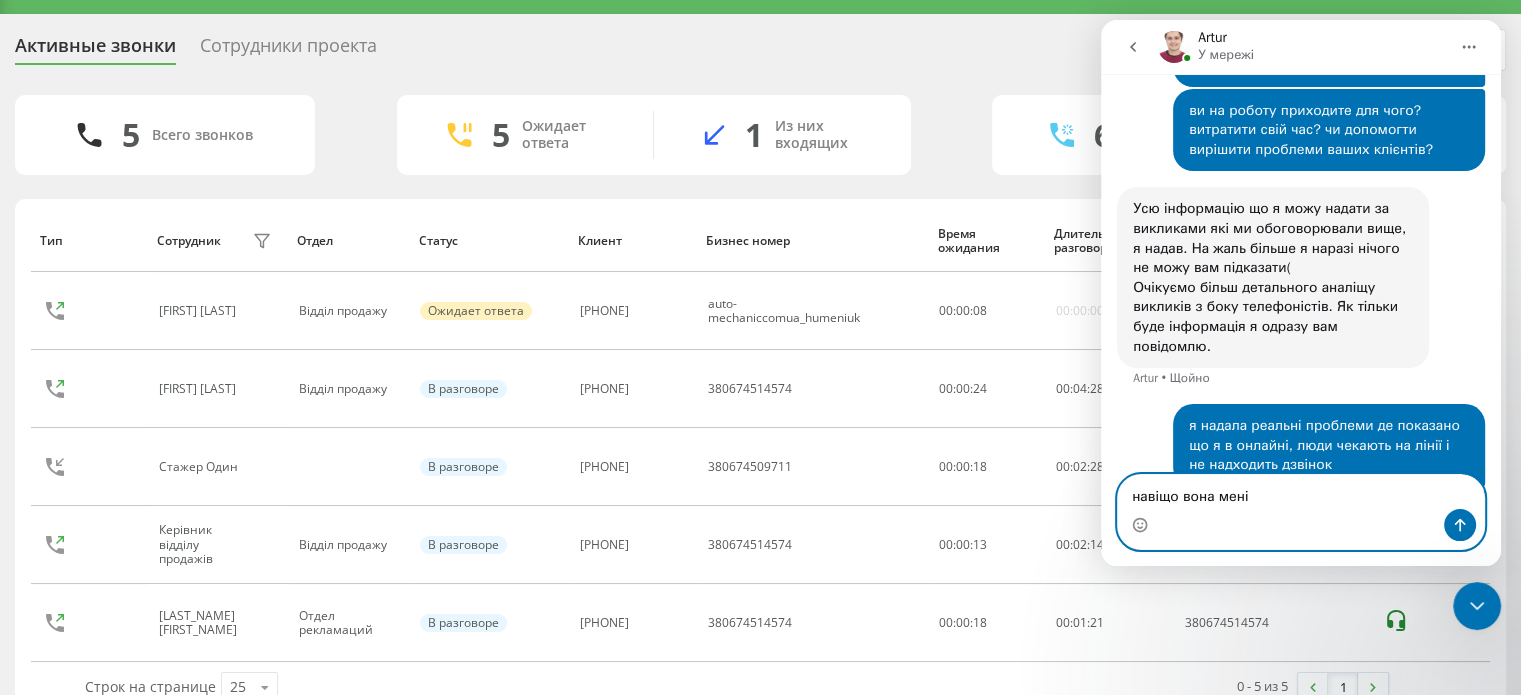 type on "навіщо вона мені" 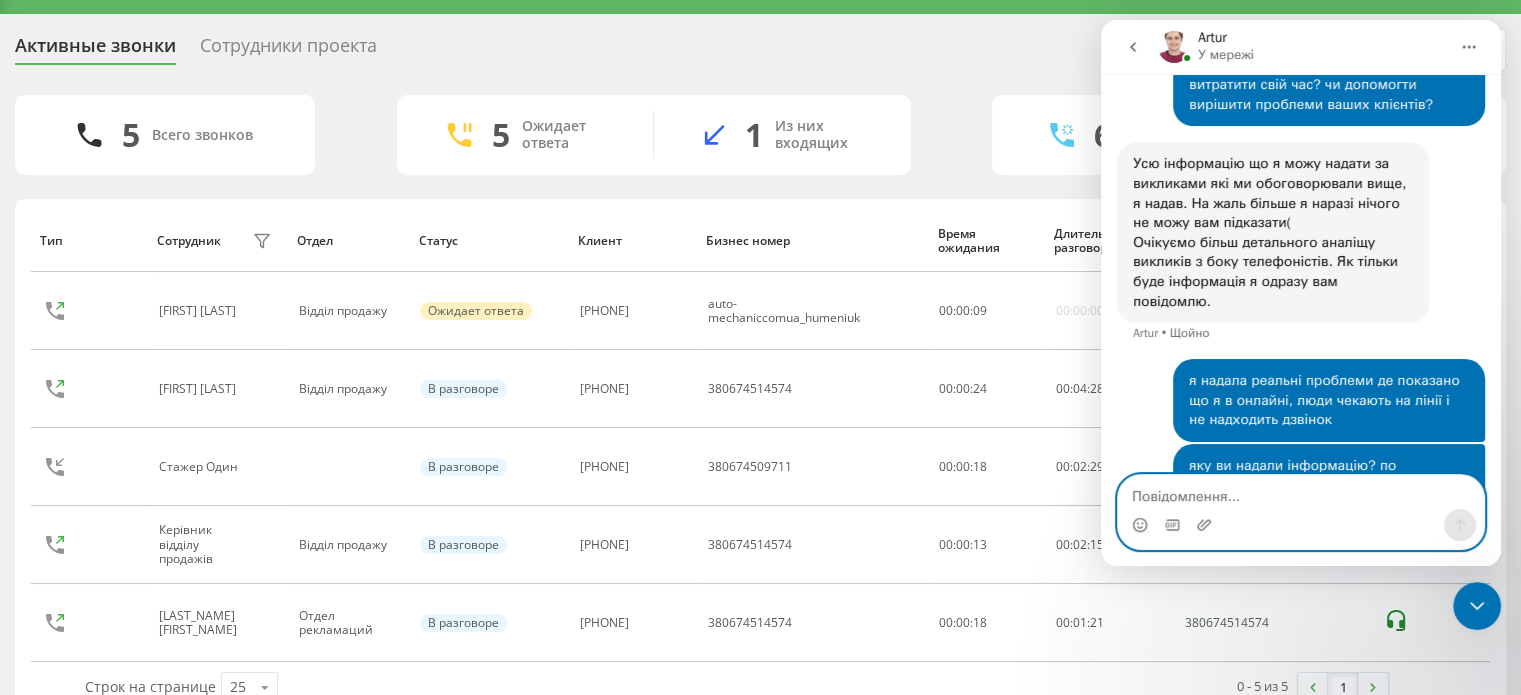 scroll, scrollTop: 6163, scrollLeft: 0, axis: vertical 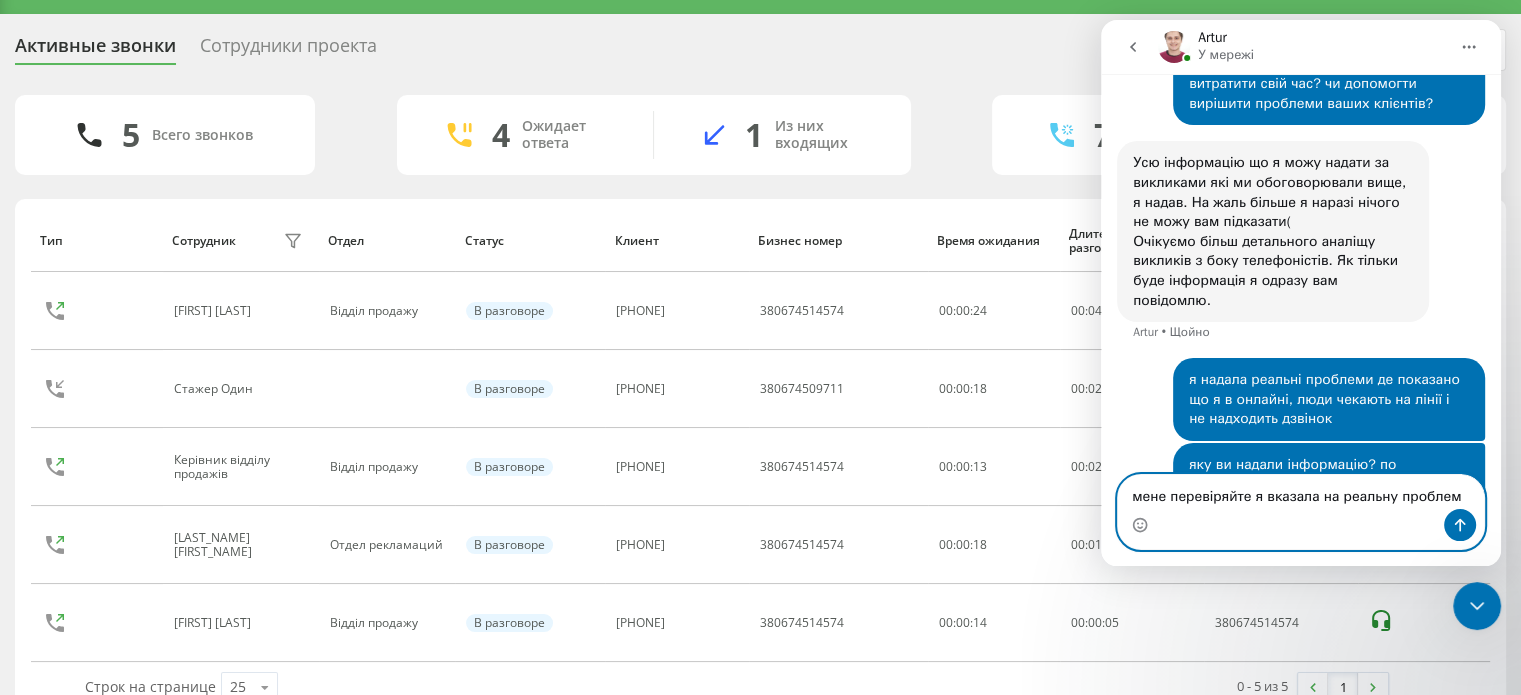 type on "мене перевіряйте я вказала на реальну проблему" 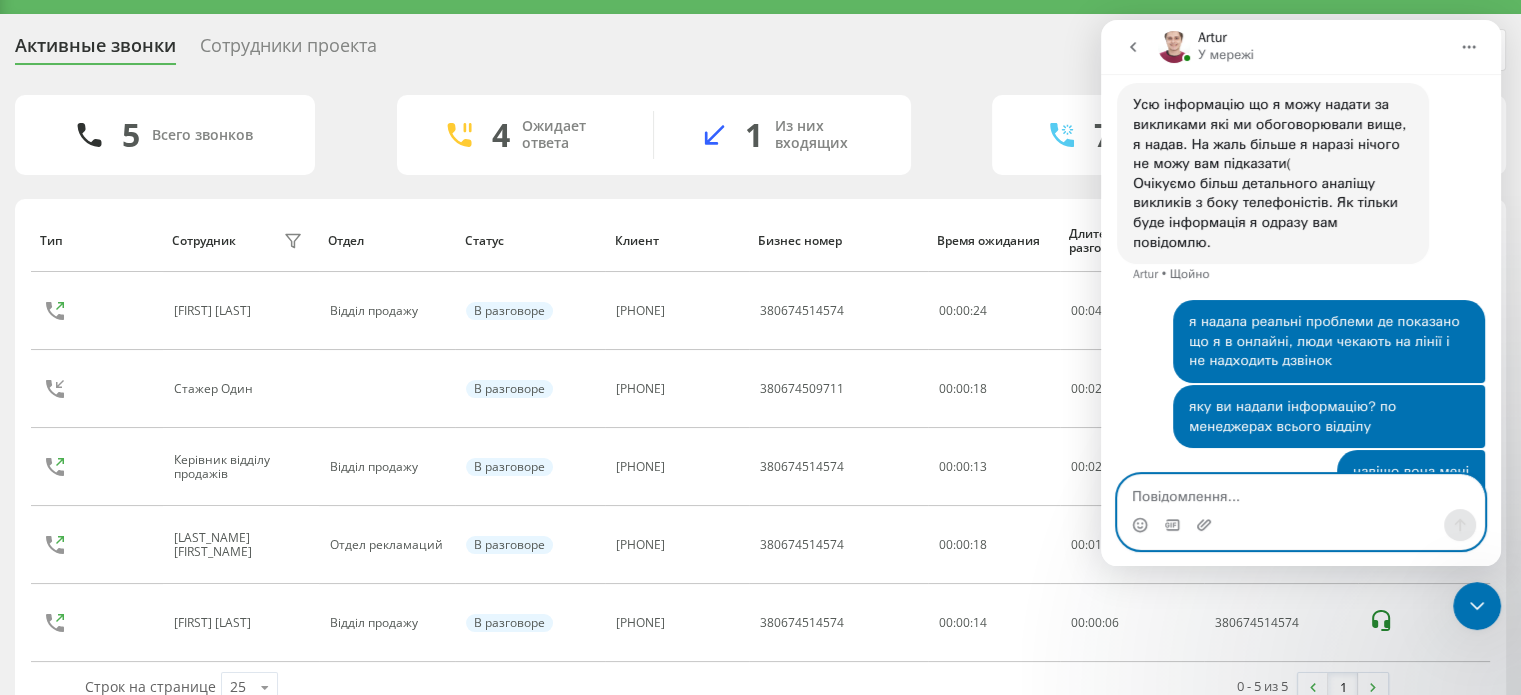 scroll, scrollTop: 6228, scrollLeft: 0, axis: vertical 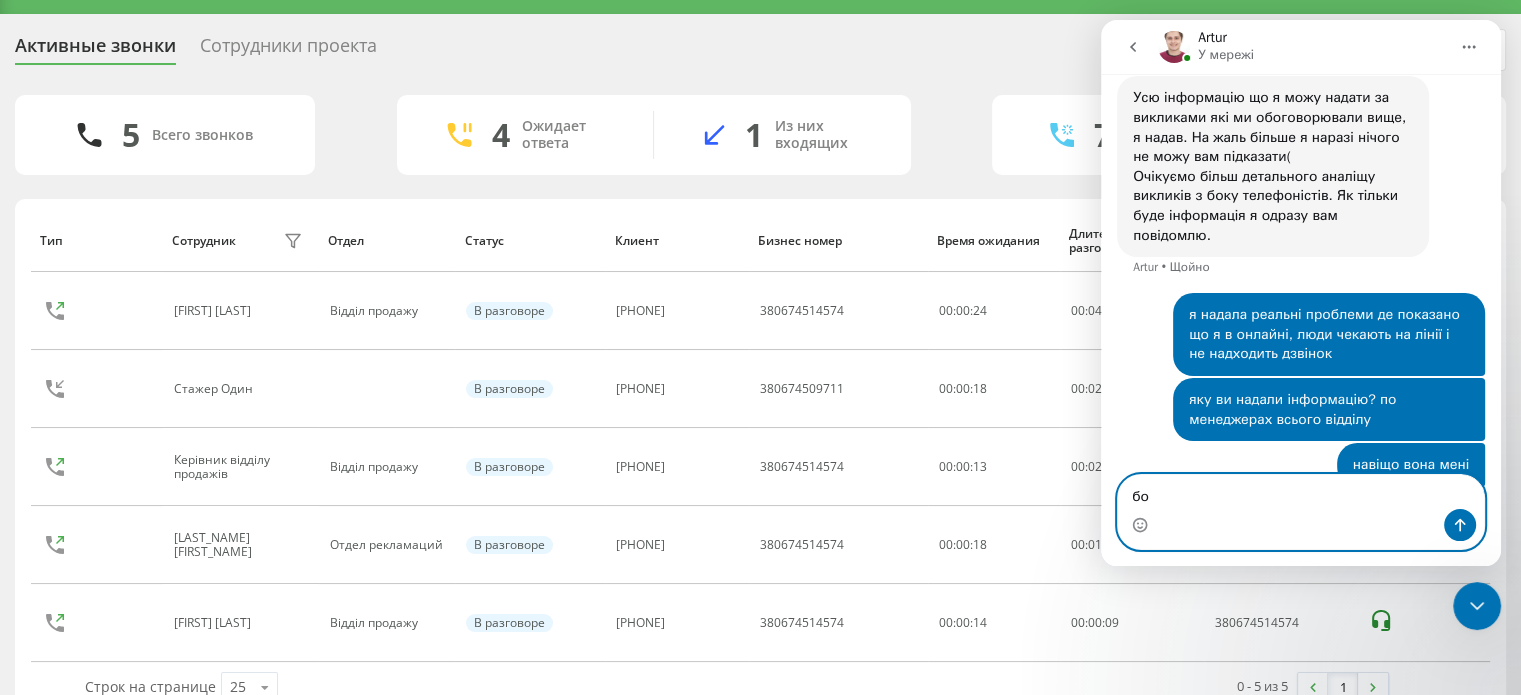 type on "б" 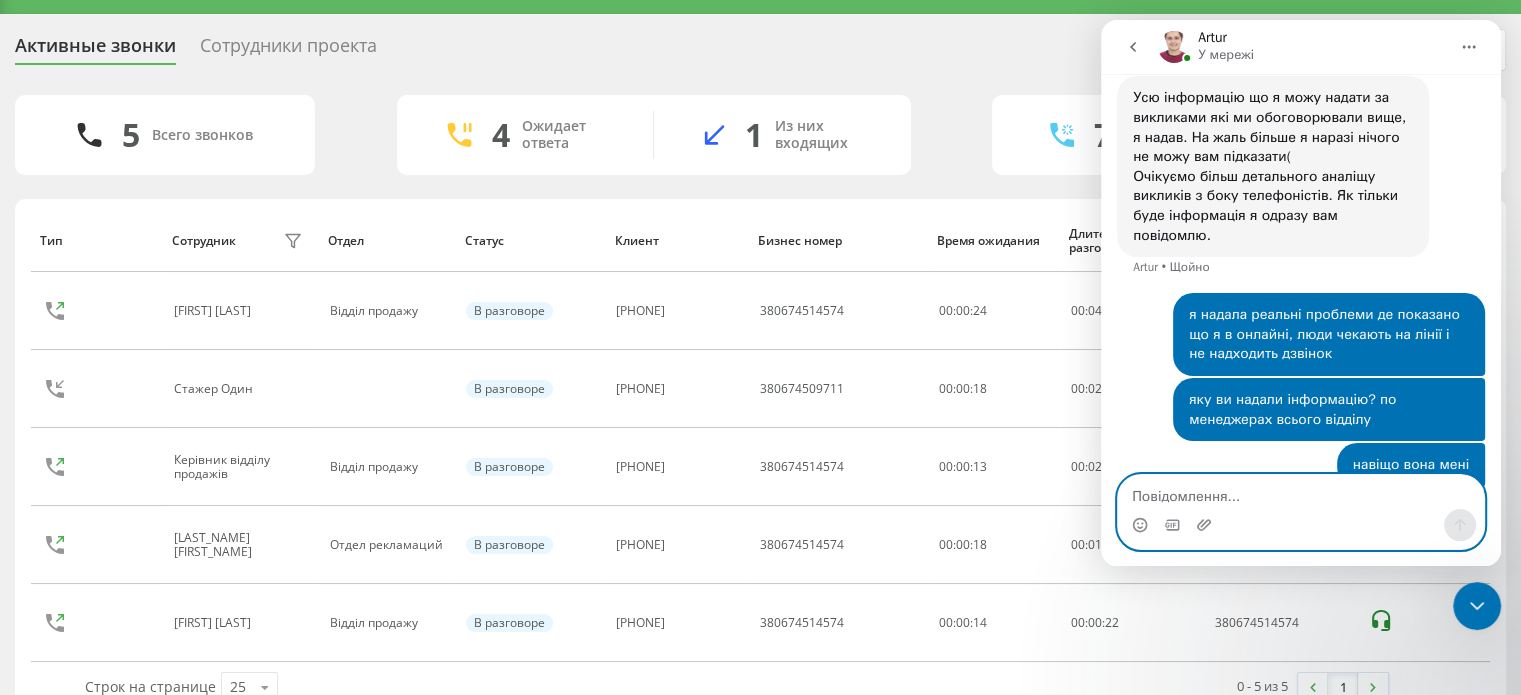type 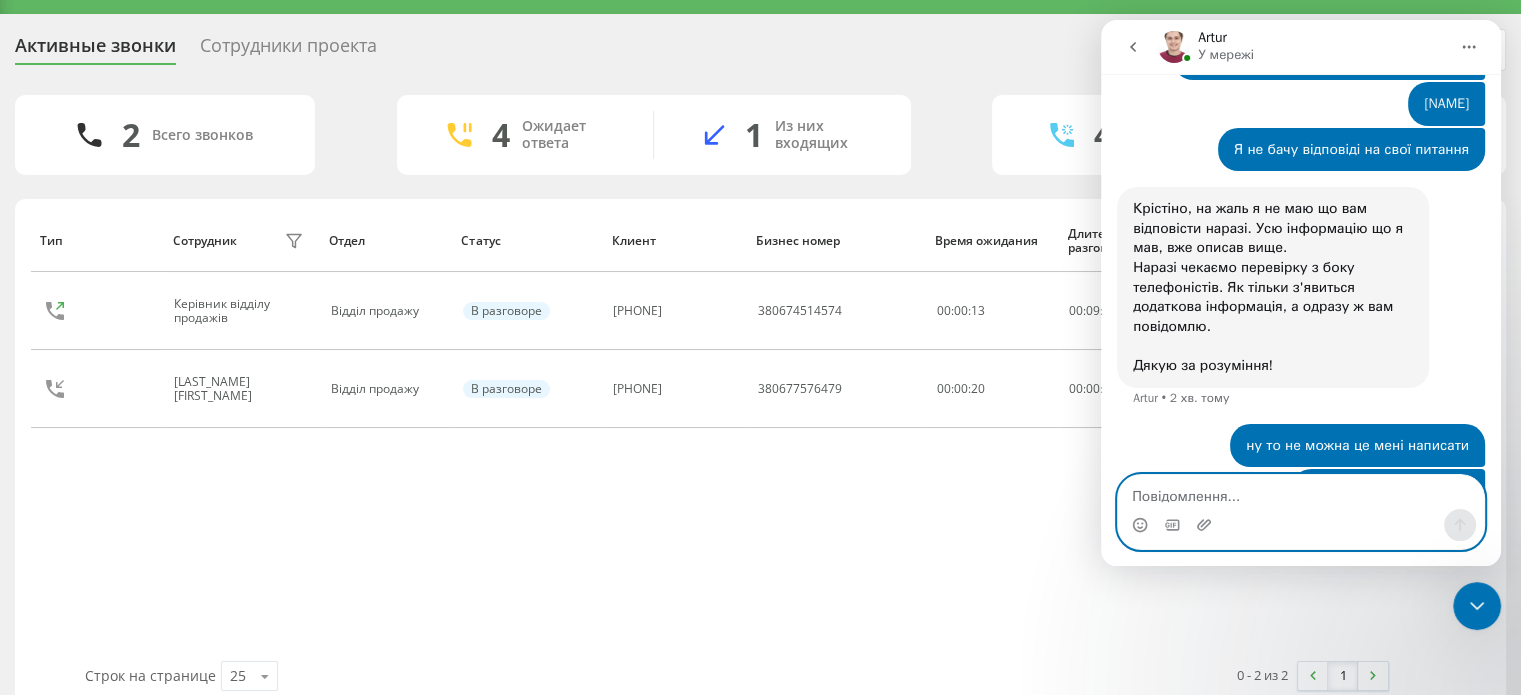 scroll, scrollTop: 6686, scrollLeft: 0, axis: vertical 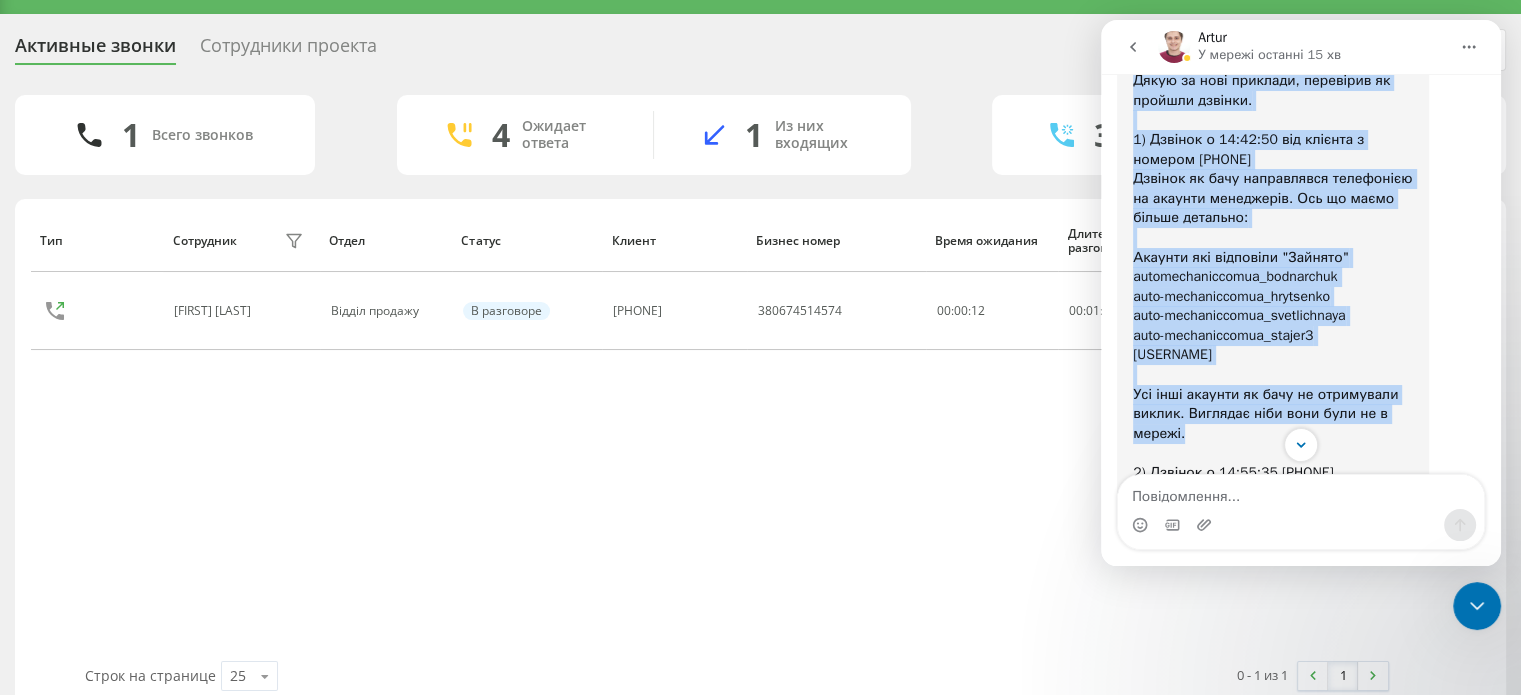 drag, startPoint x: 1133, startPoint y: 174, endPoint x: 1296, endPoint y: 355, distance: 243.5775 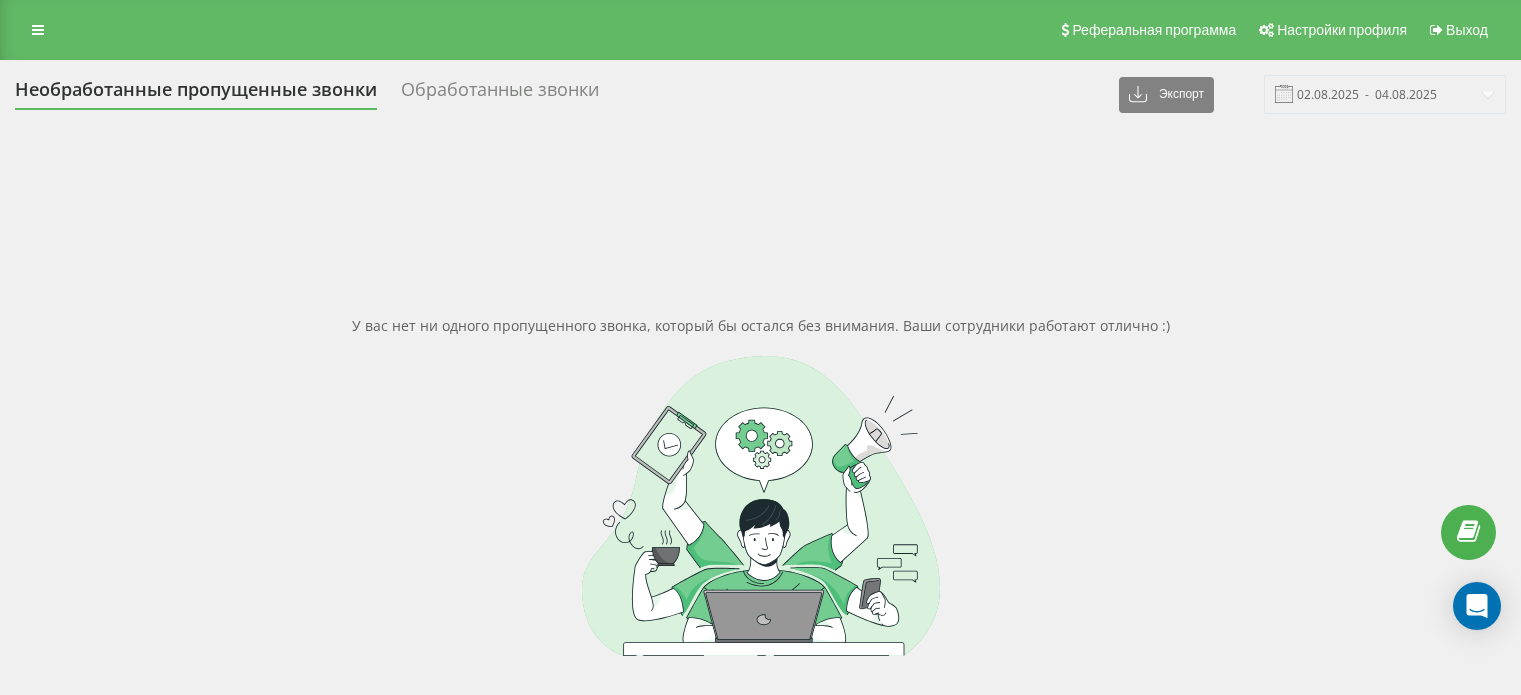 scroll, scrollTop: 0, scrollLeft: 0, axis: both 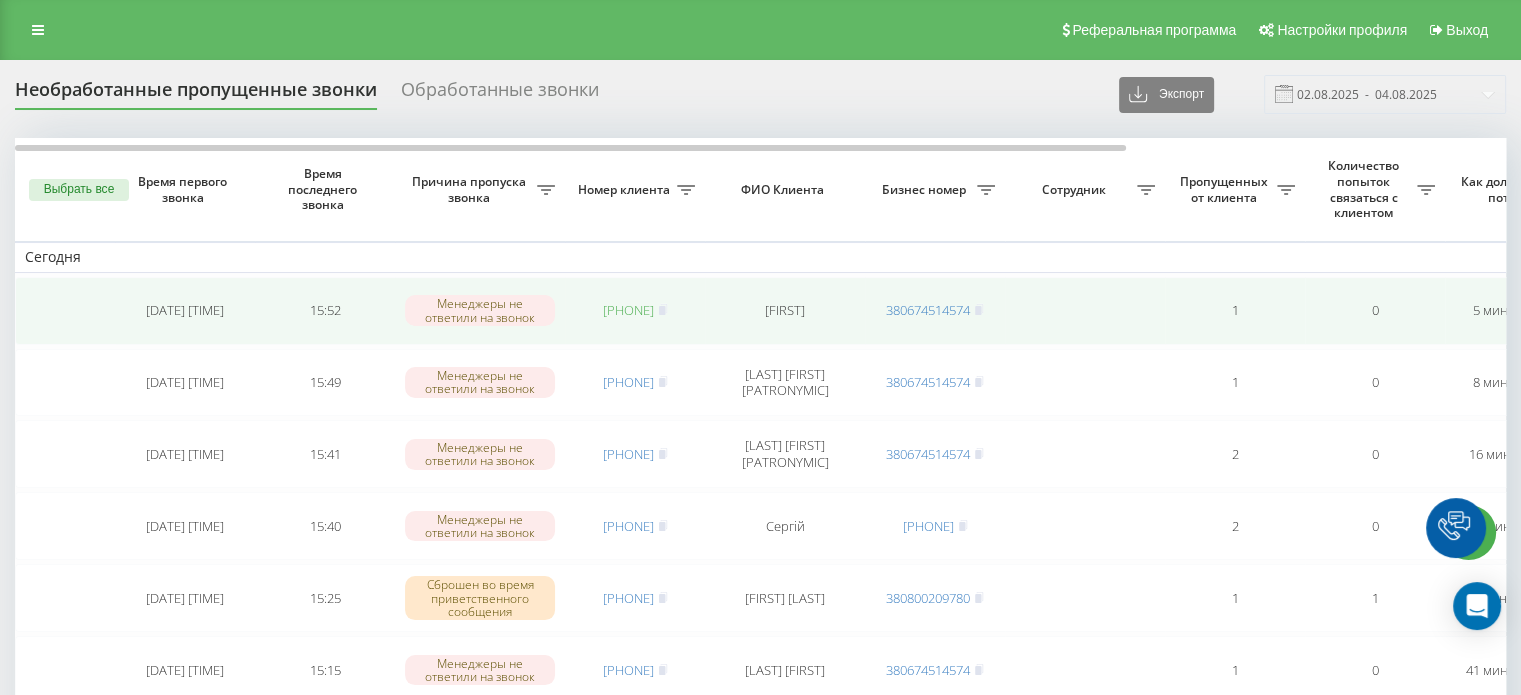 drag, startPoint x: 0, startPoint y: 0, endPoint x: 632, endPoint y: 303, distance: 700.8802 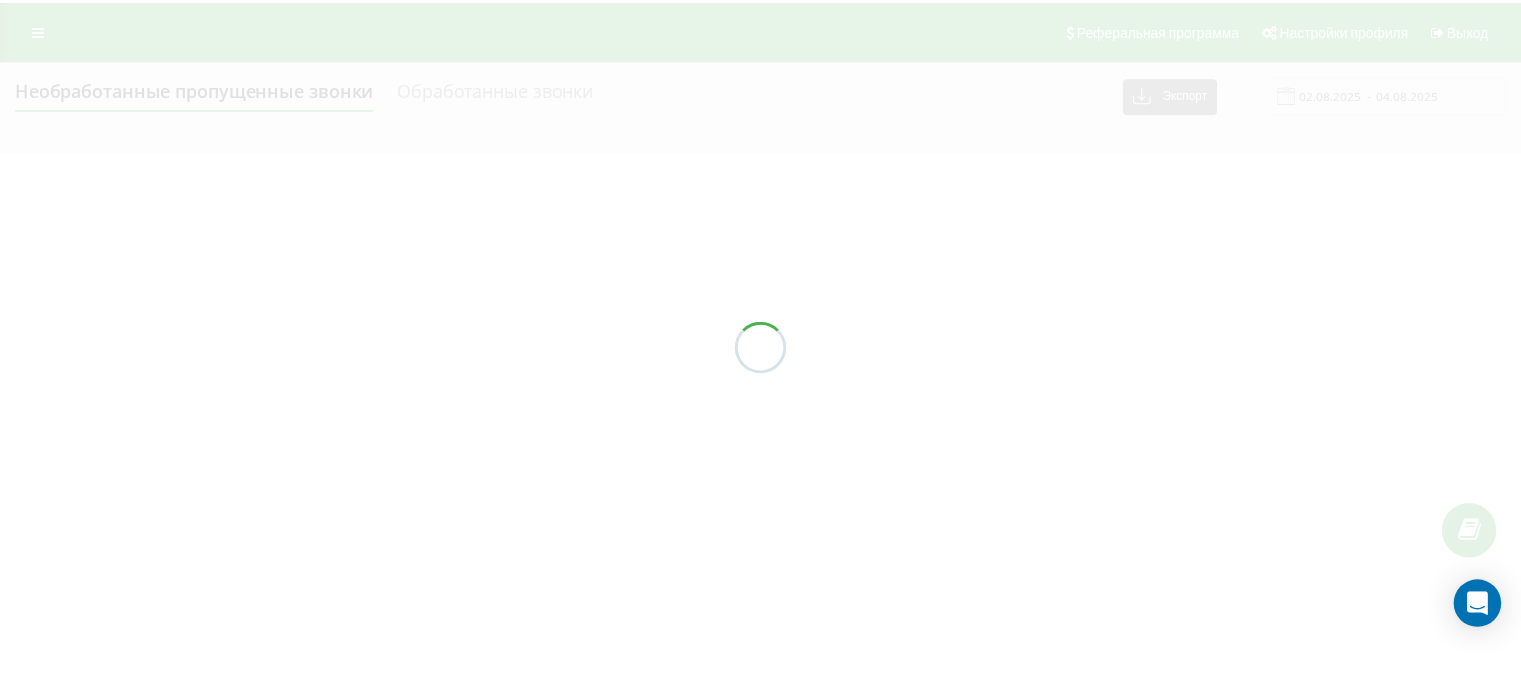 scroll, scrollTop: 0, scrollLeft: 0, axis: both 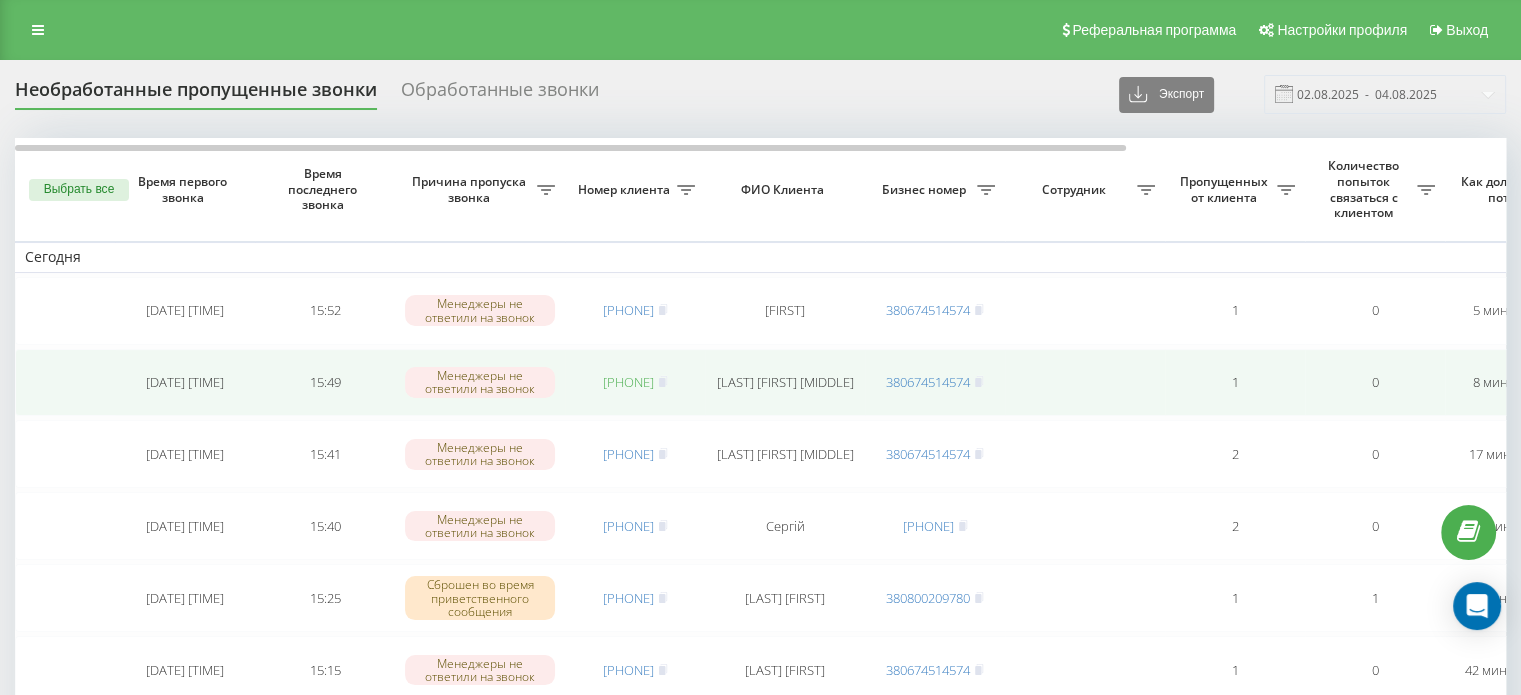 click on "[PHONE]" at bounding box center (628, 382) 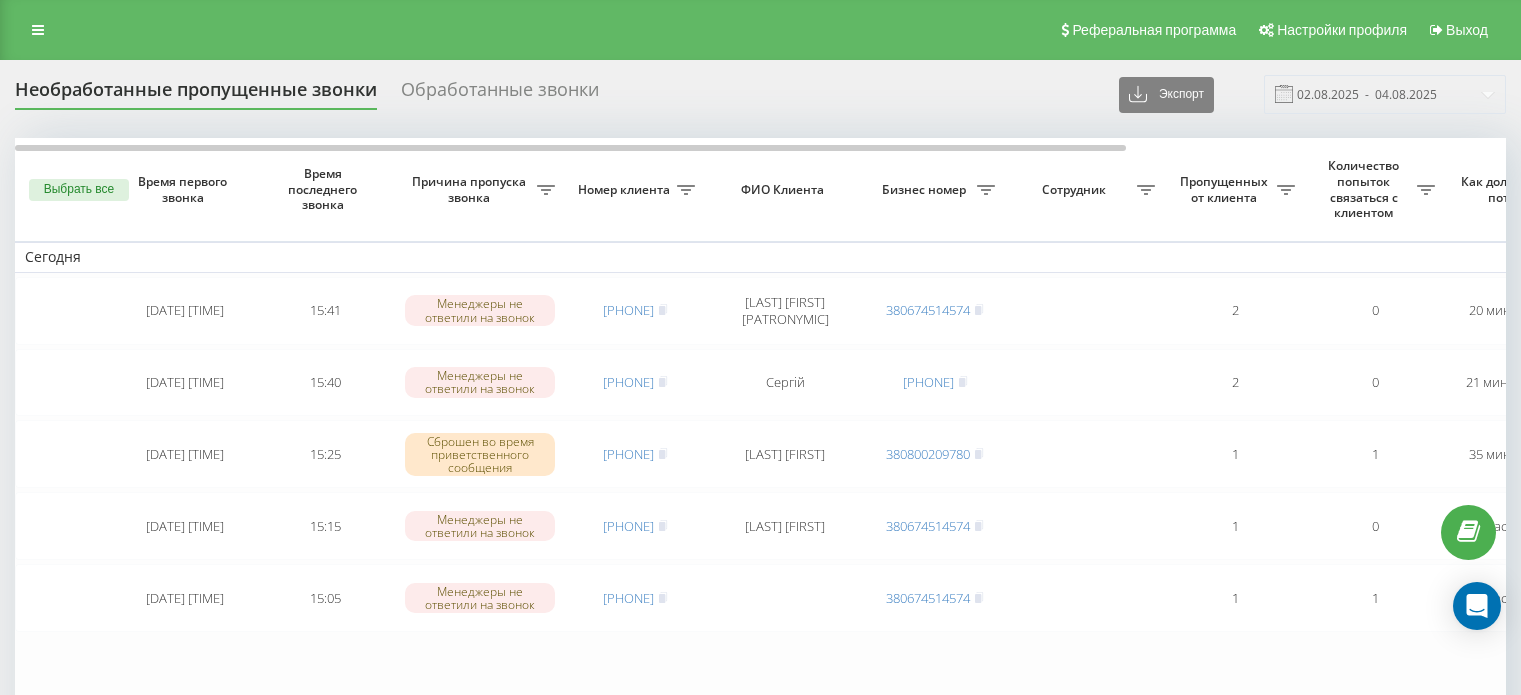 scroll, scrollTop: 0, scrollLeft: 0, axis: both 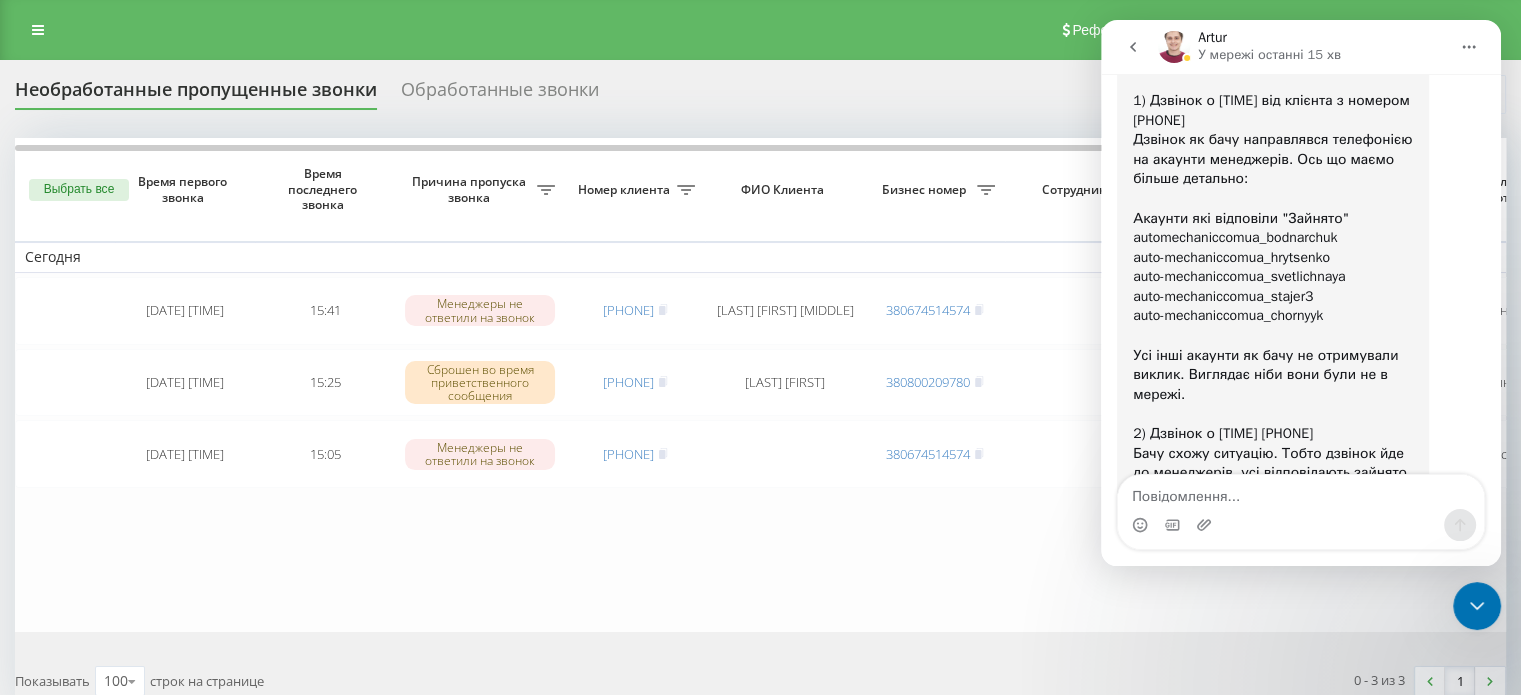 click 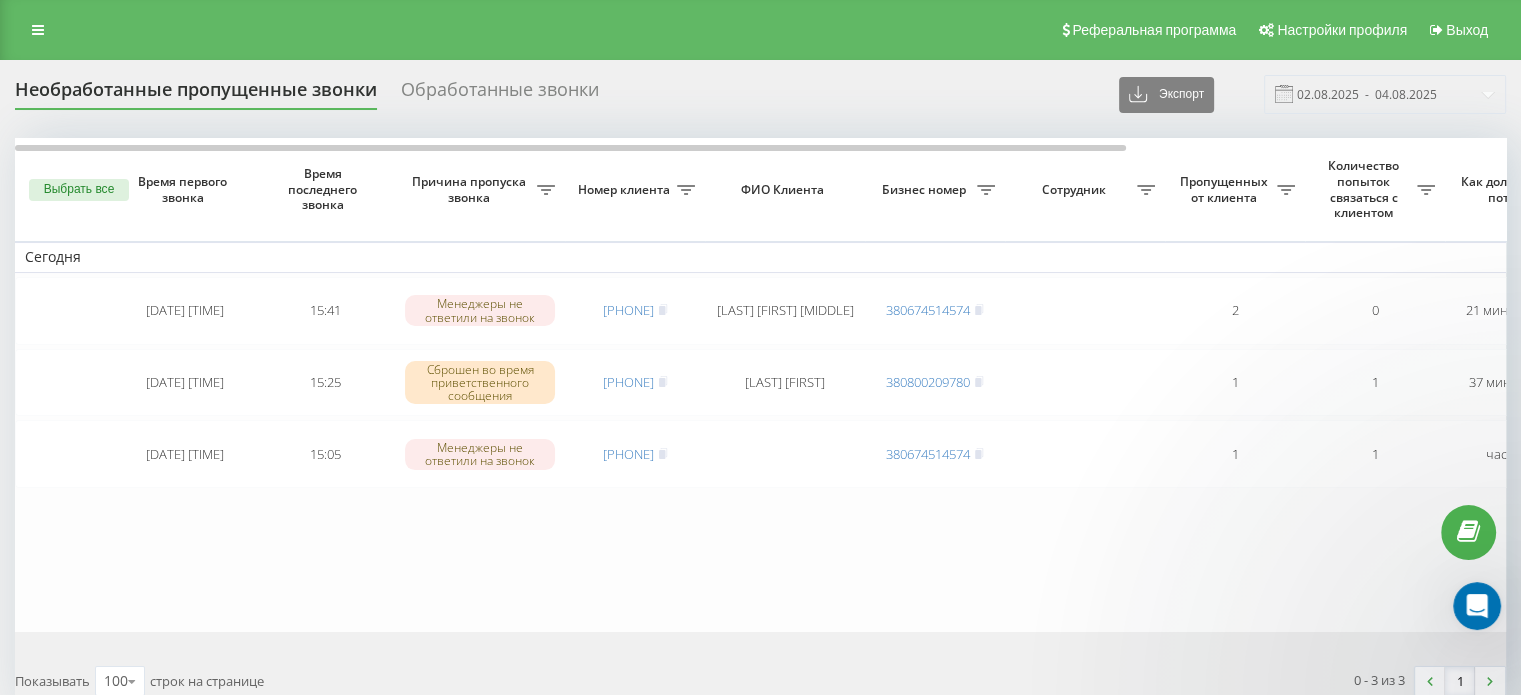 scroll, scrollTop: 0, scrollLeft: 0, axis: both 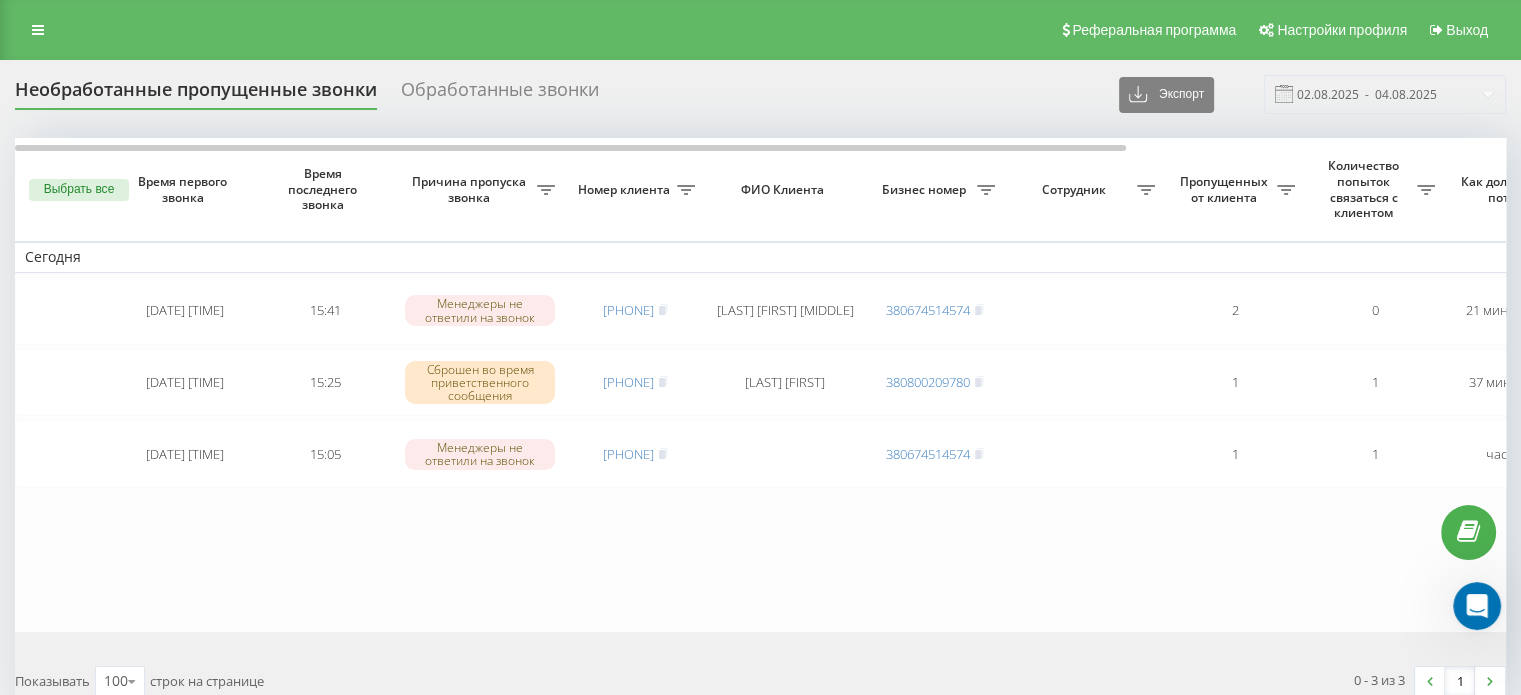 click on "Выбрать все" at bounding box center (79, 190) 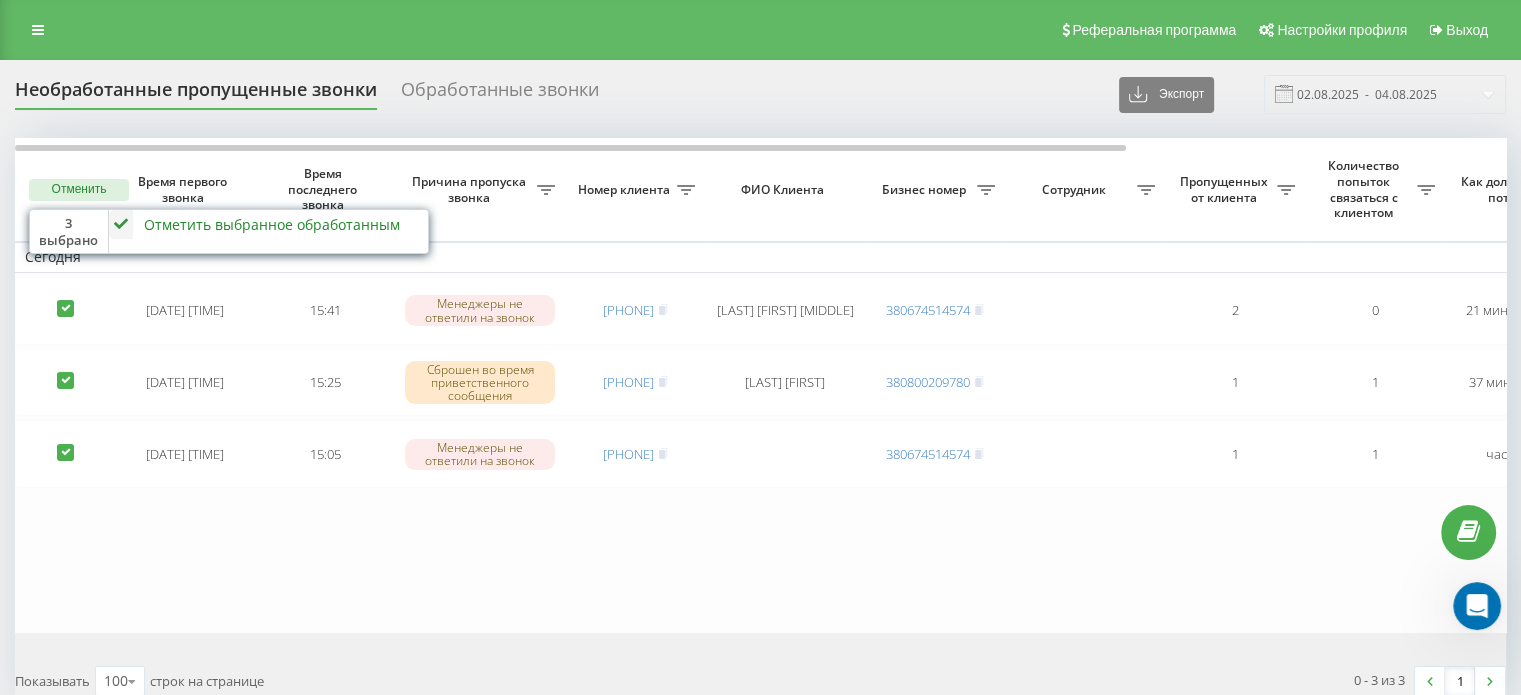 click on "Отметить выбранное обработанным" at bounding box center [272, 224] 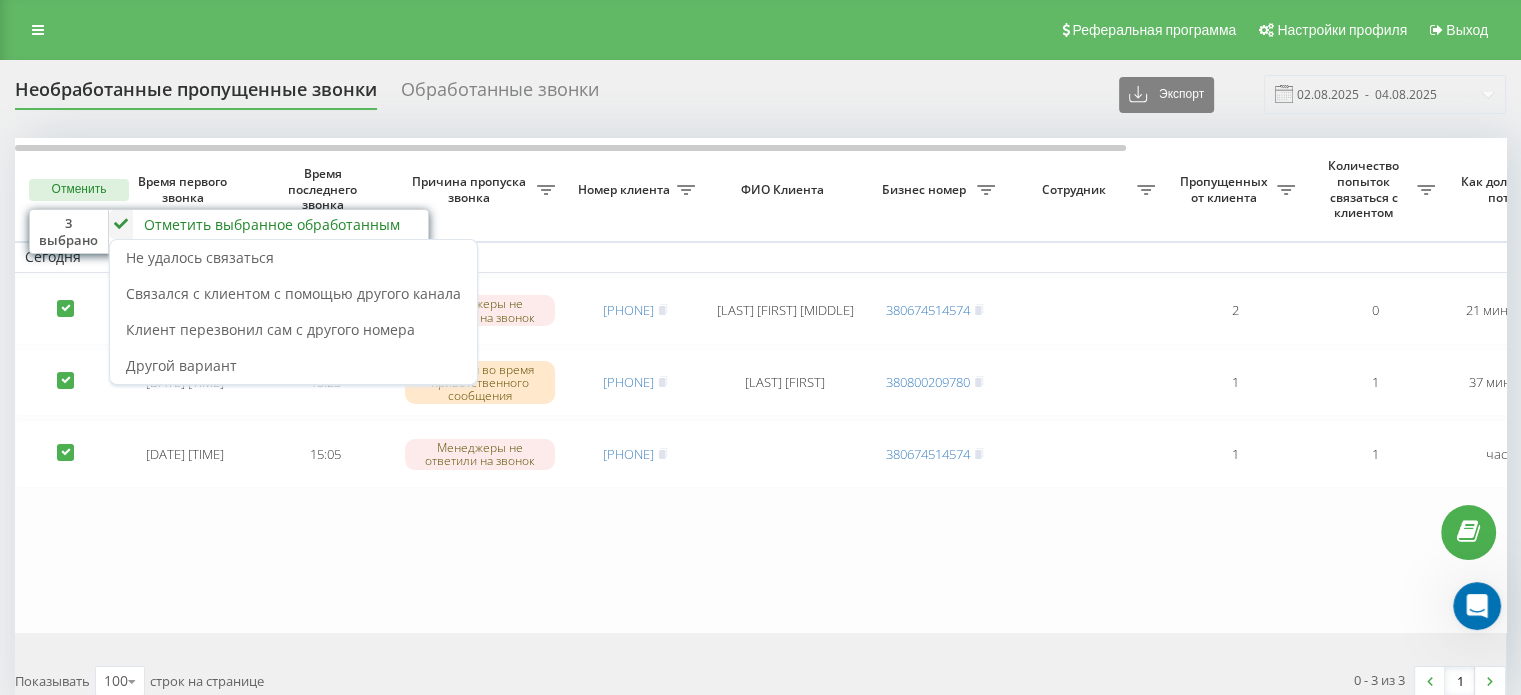 click on "Связался с клиентом с помощью другого канала" at bounding box center (293, 293) 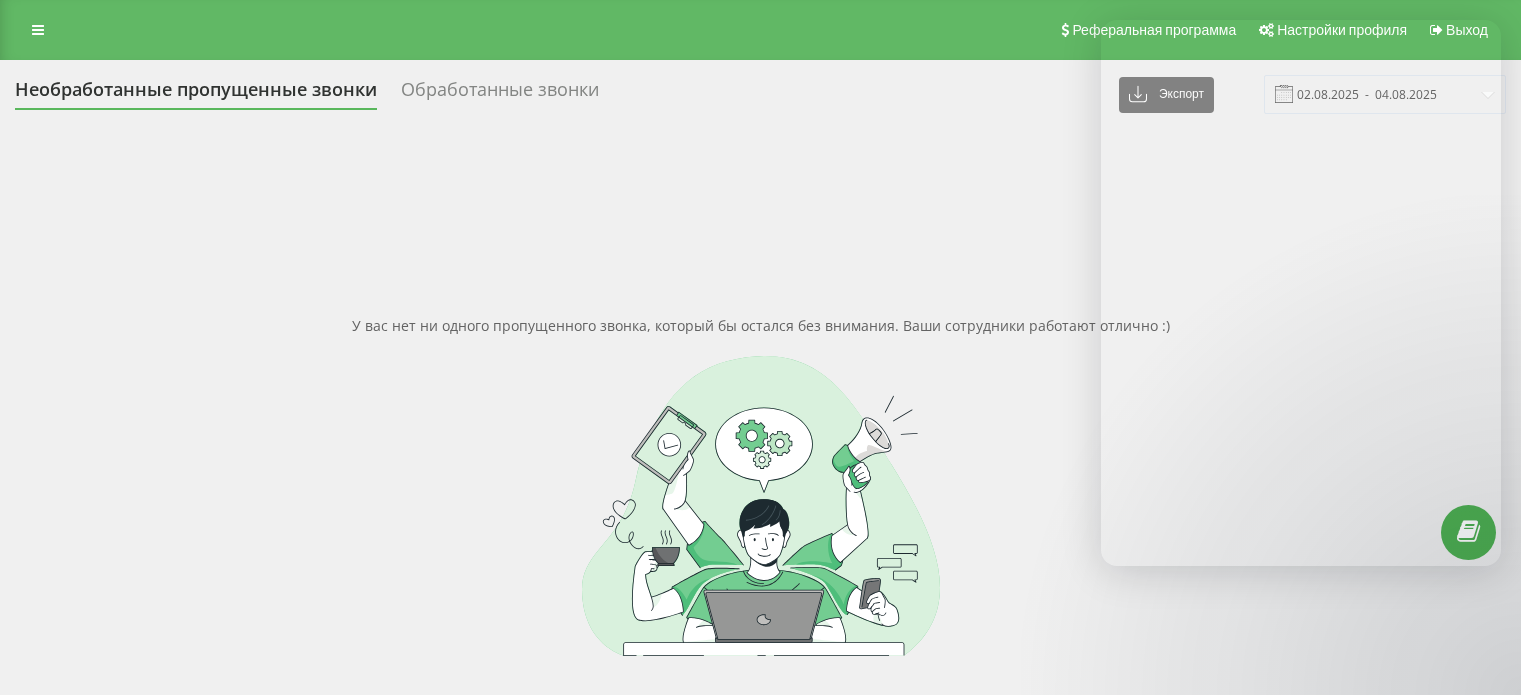 scroll, scrollTop: 0, scrollLeft: 0, axis: both 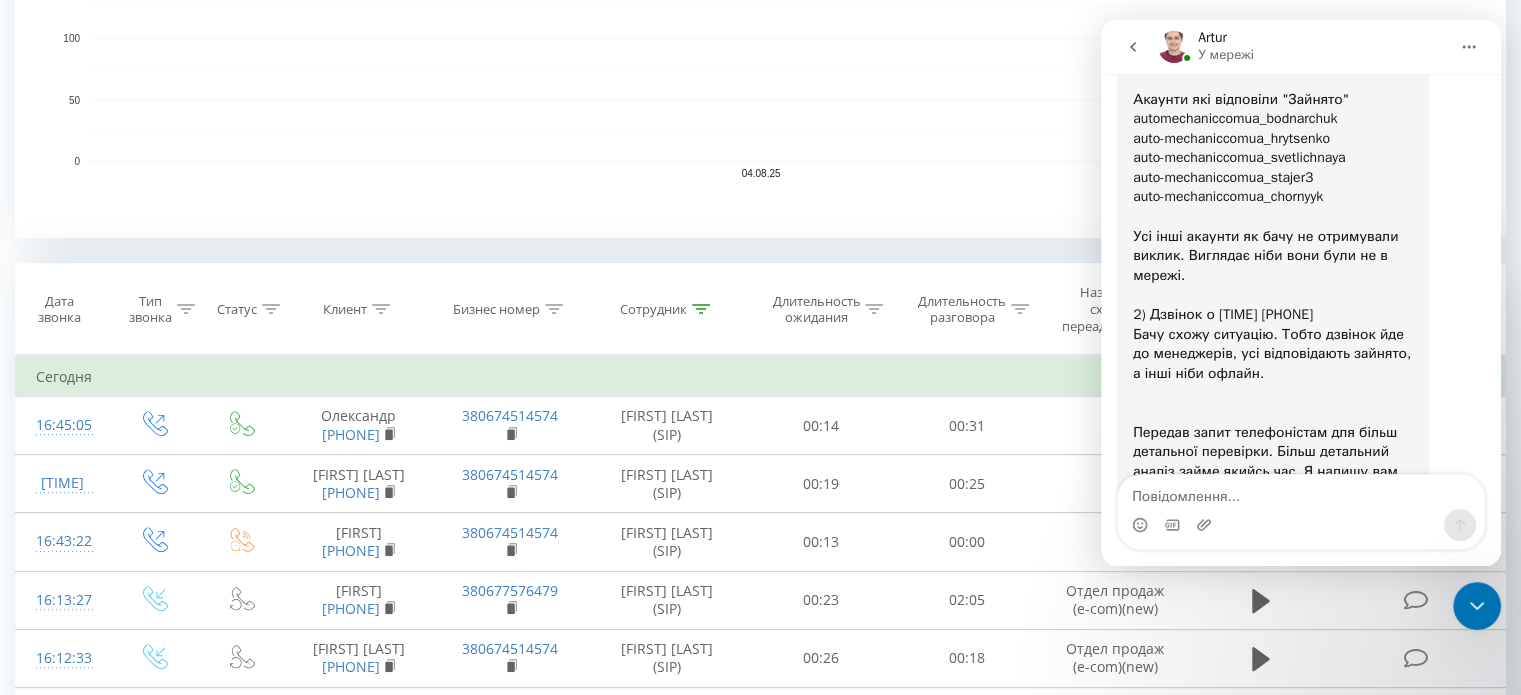 click 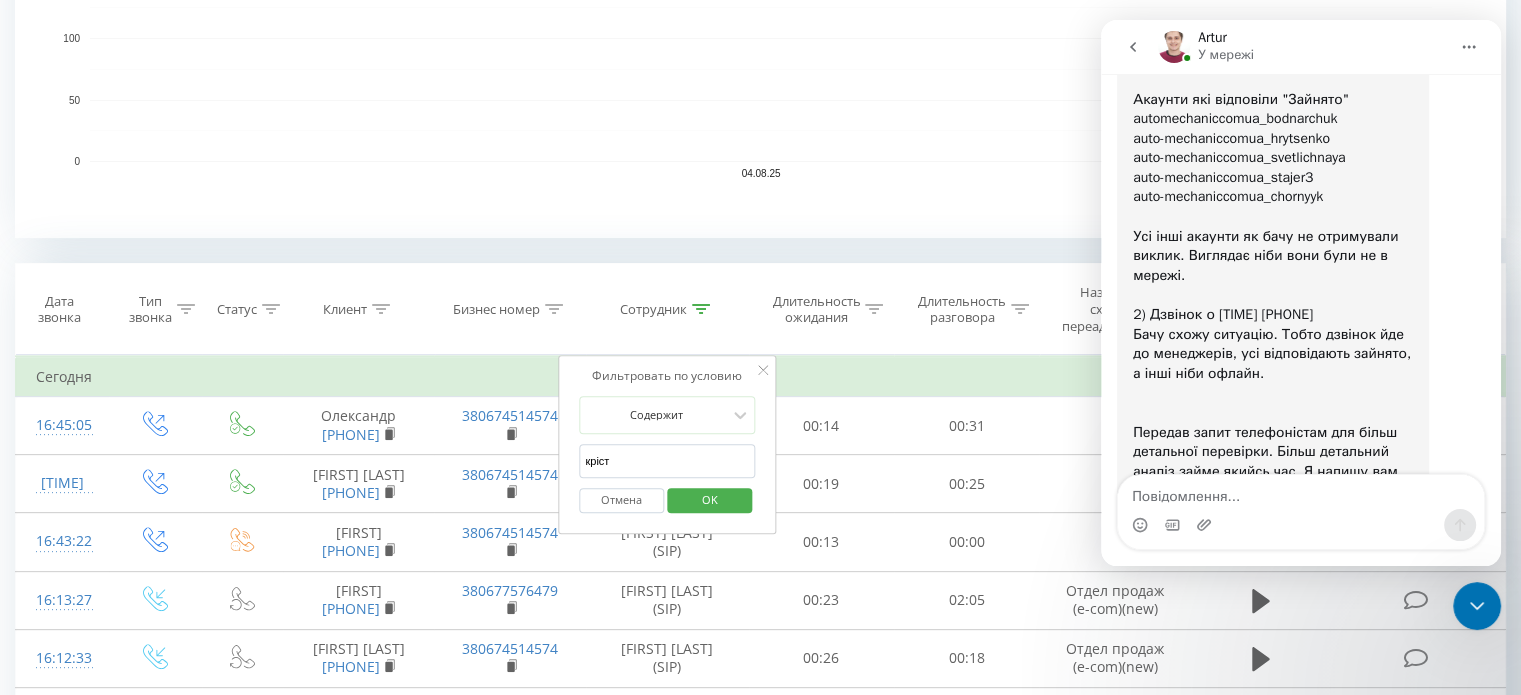 drag, startPoint x: 635, startPoint y: 468, endPoint x: 562, endPoint y: 466, distance: 73.02739 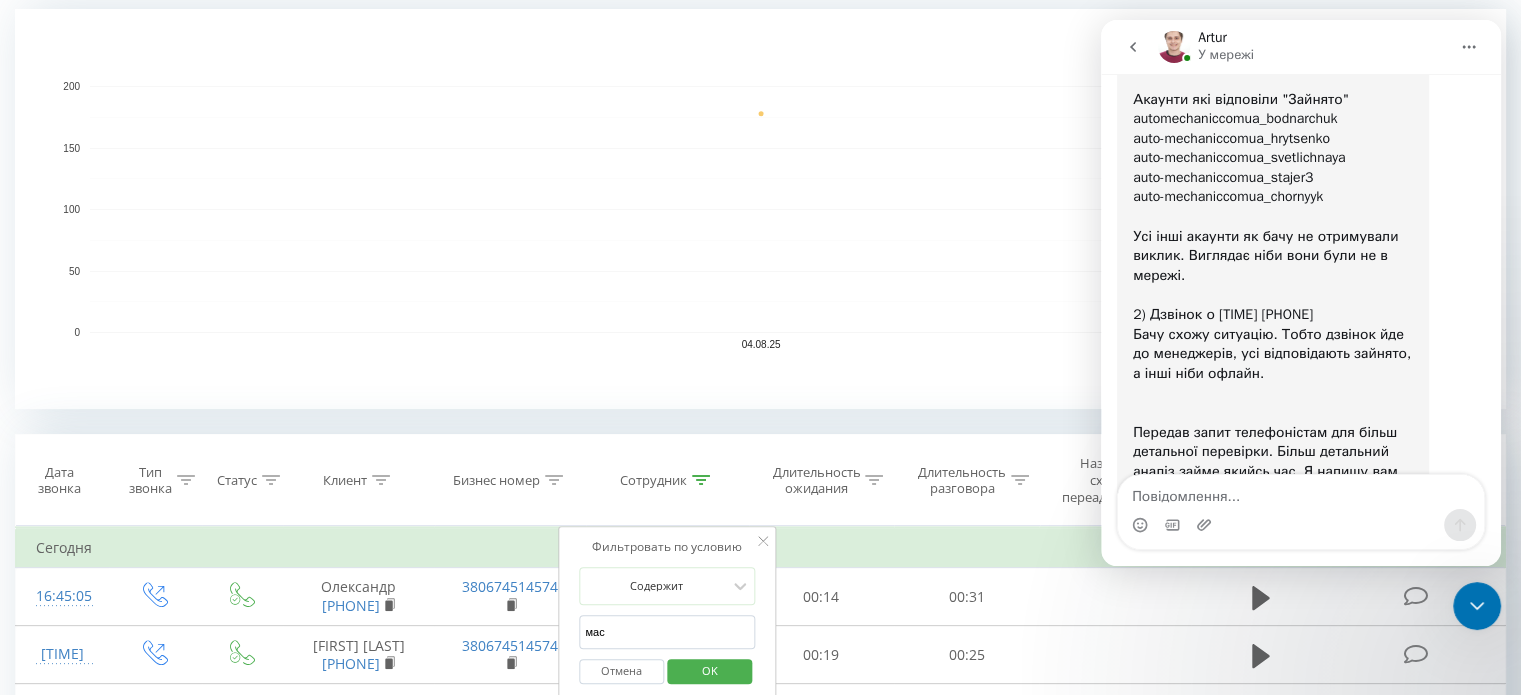scroll, scrollTop: 600, scrollLeft: 0, axis: vertical 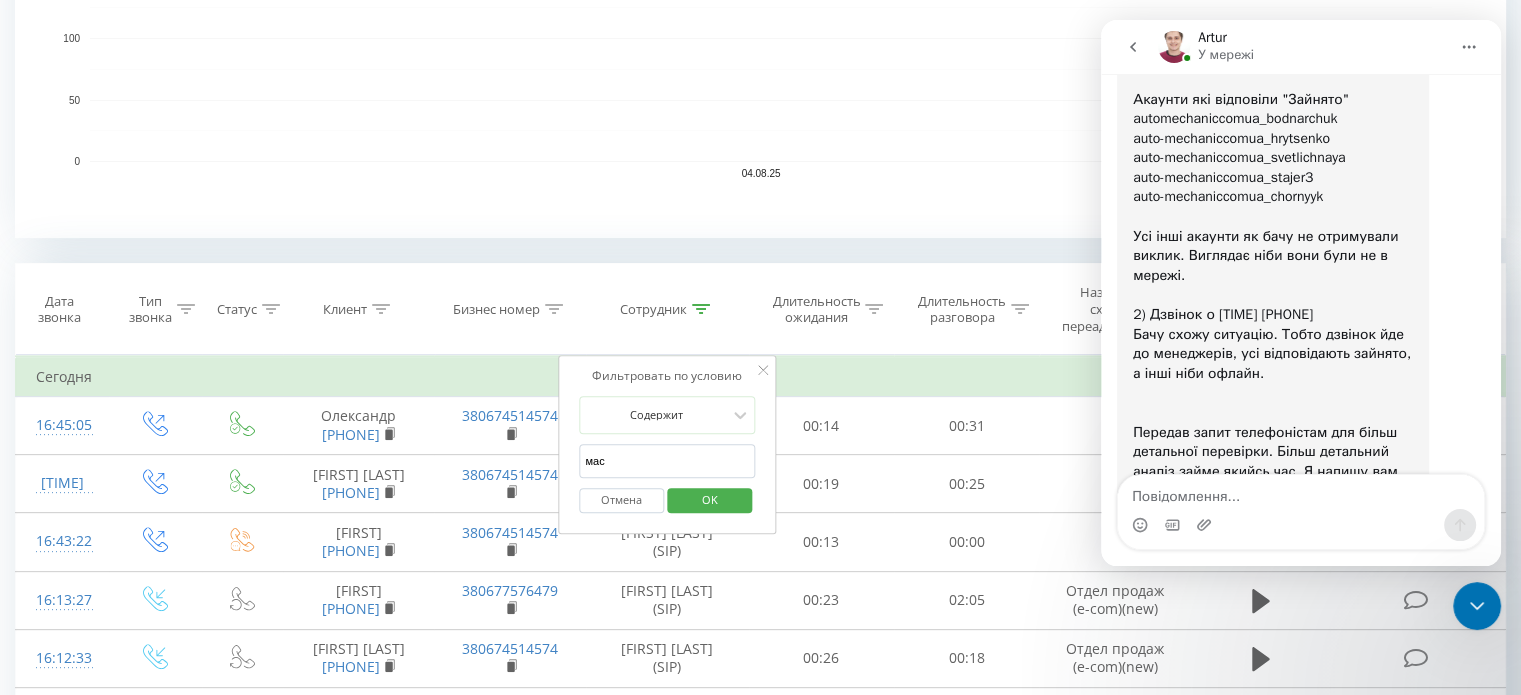 click on "OK" at bounding box center [710, 499] 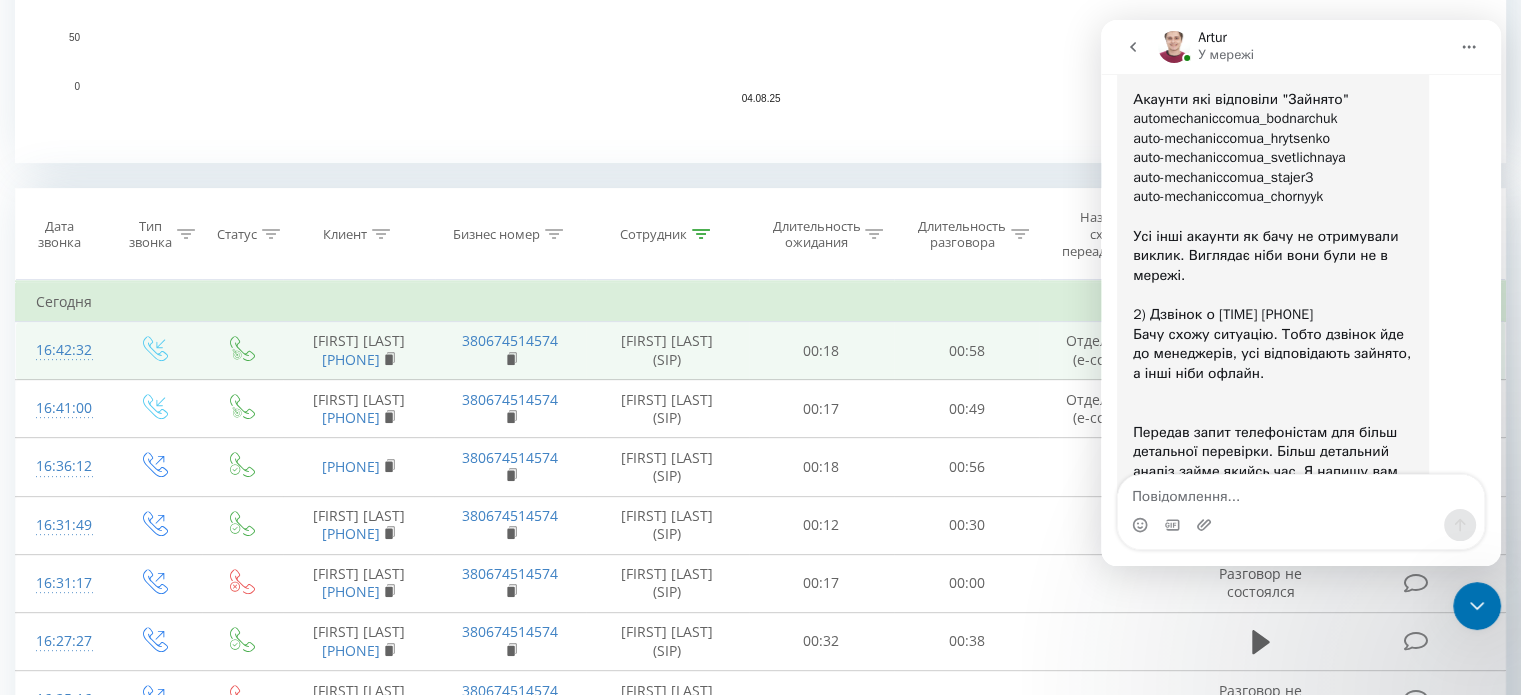 scroll, scrollTop: 680, scrollLeft: 0, axis: vertical 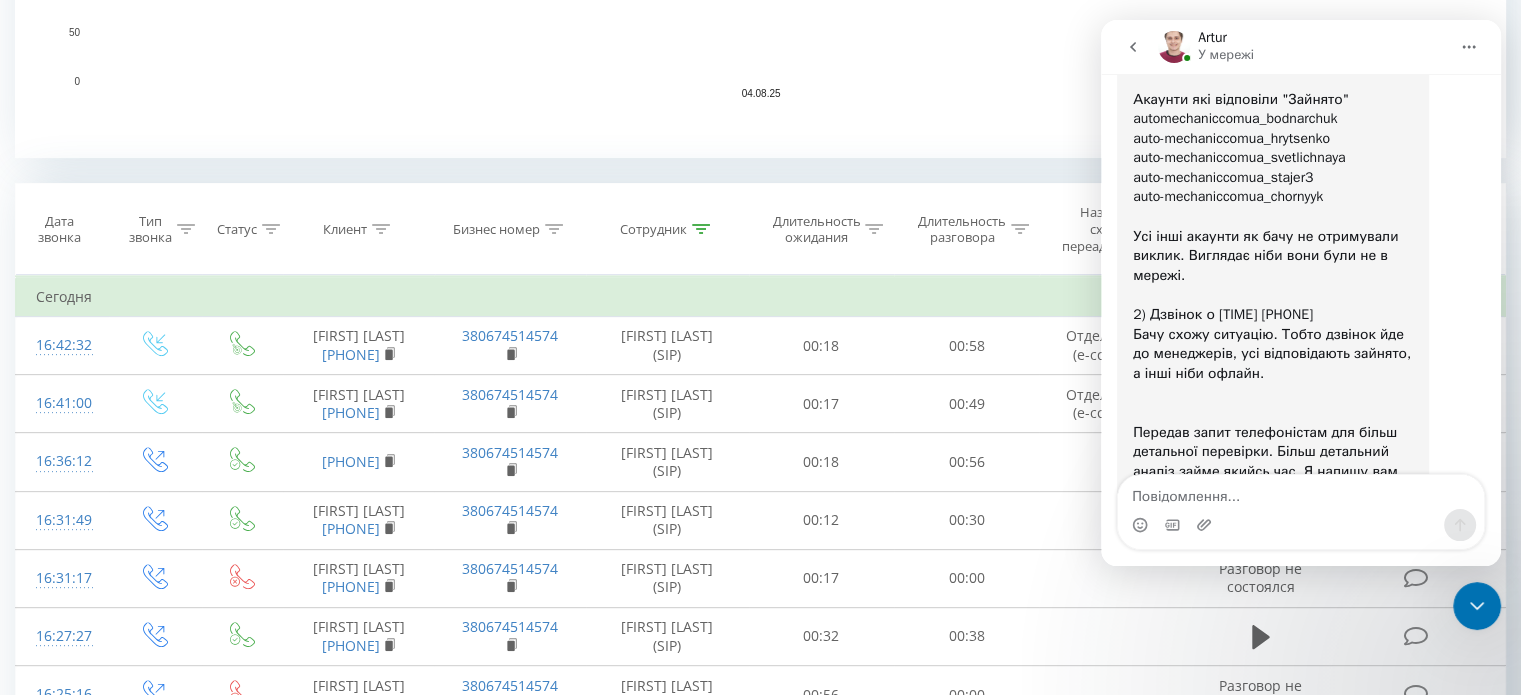 click 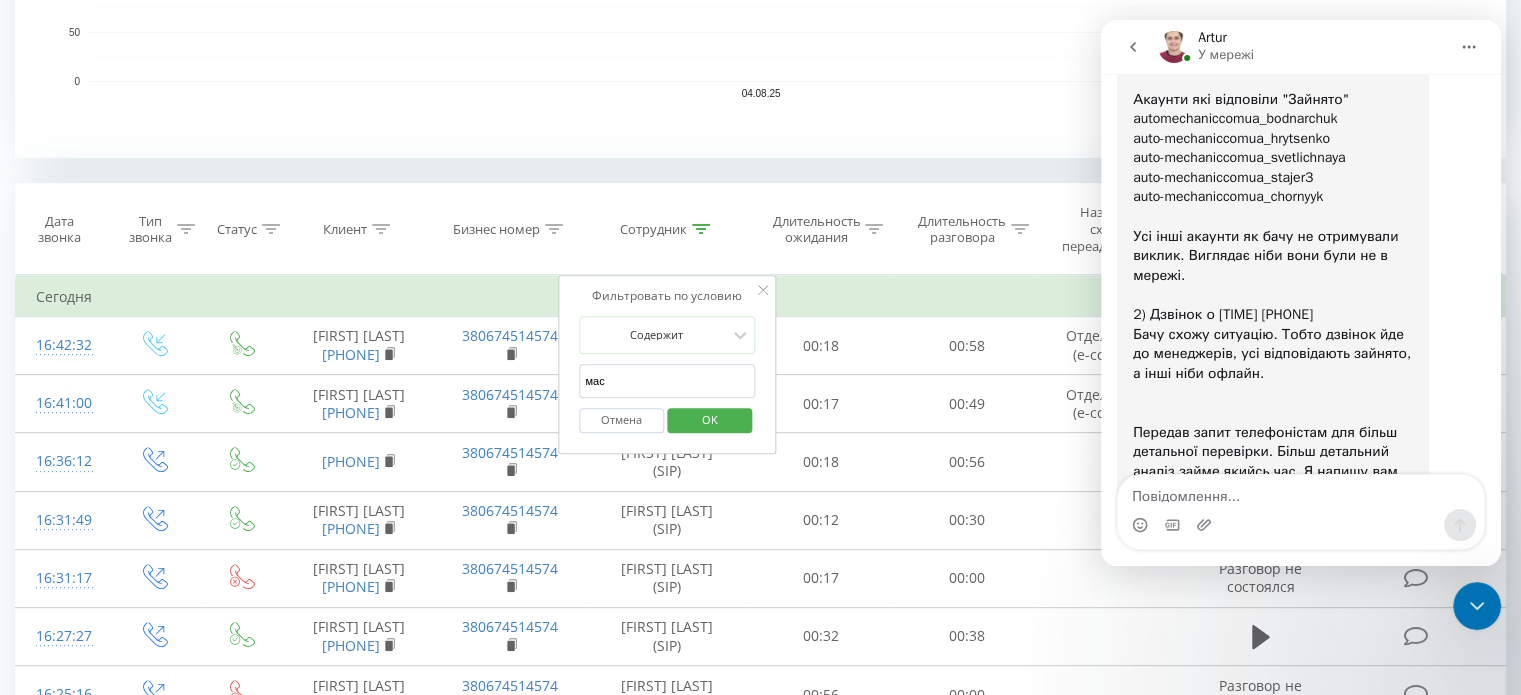 drag, startPoint x: 593, startPoint y: 385, endPoint x: 573, endPoint y: 383, distance: 20.09975 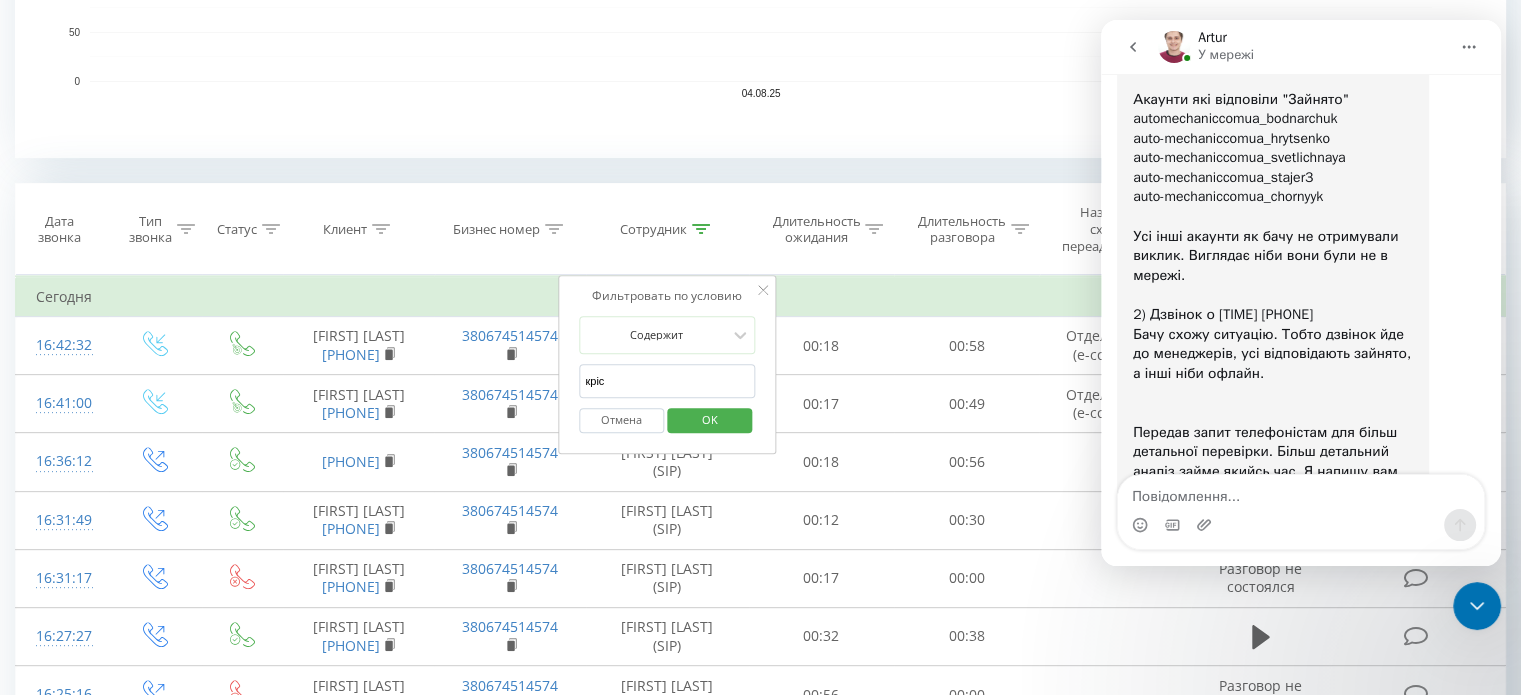 type on "кріст" 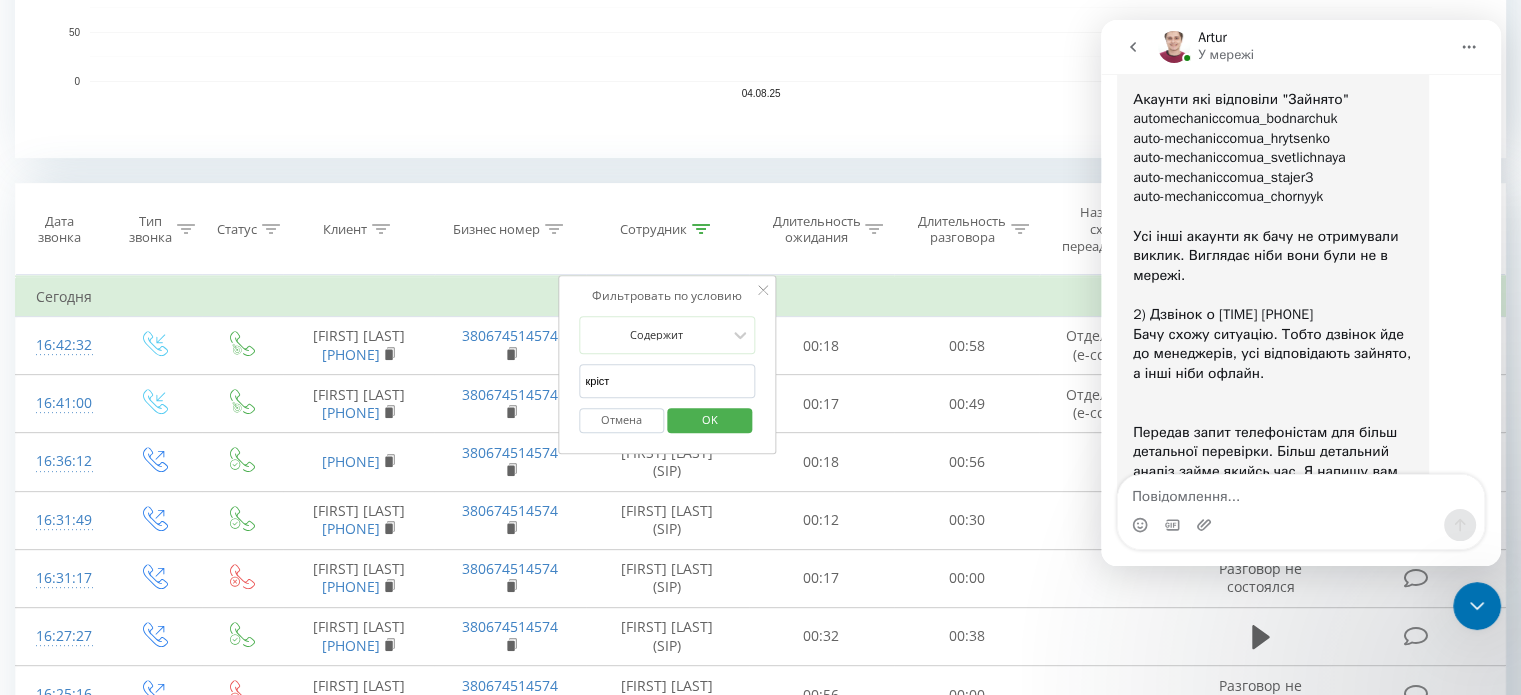 click on "OK" at bounding box center (709, 420) 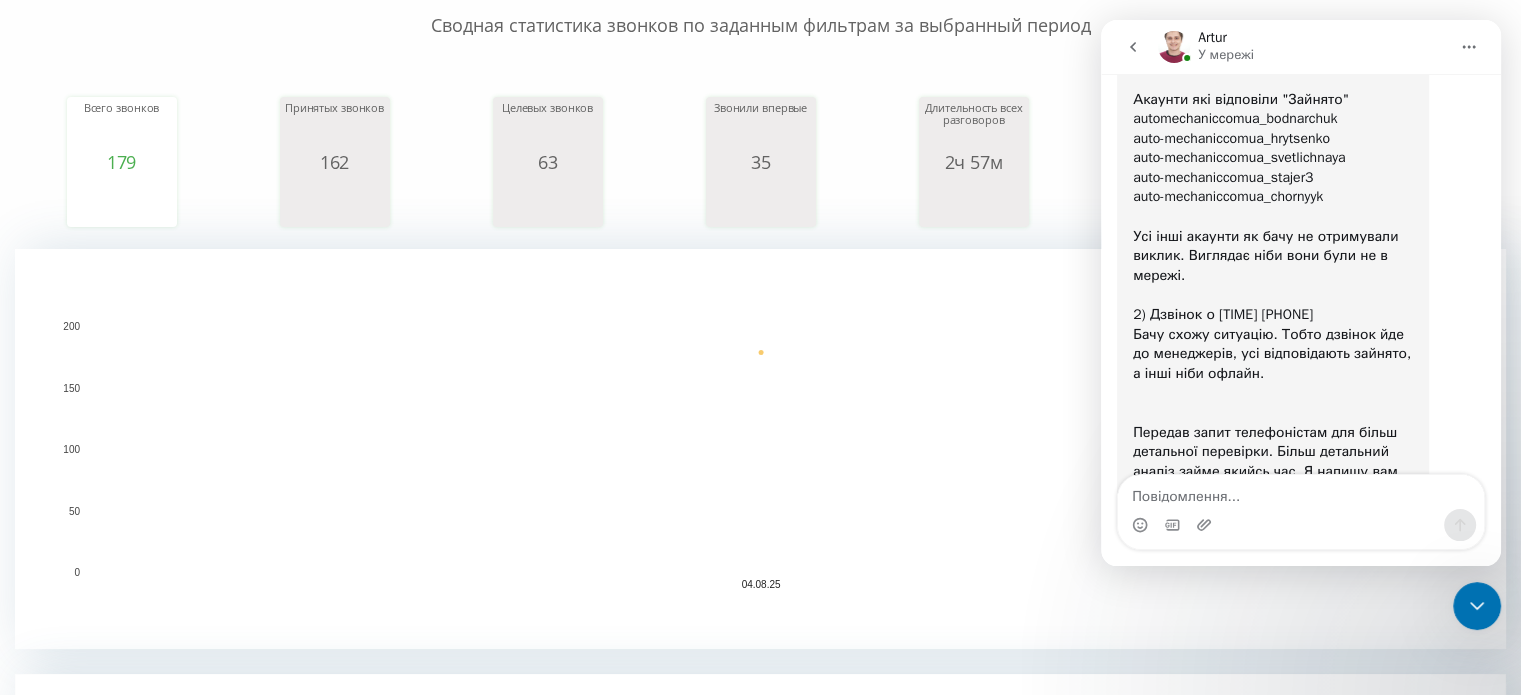 scroll, scrollTop: 0, scrollLeft: 0, axis: both 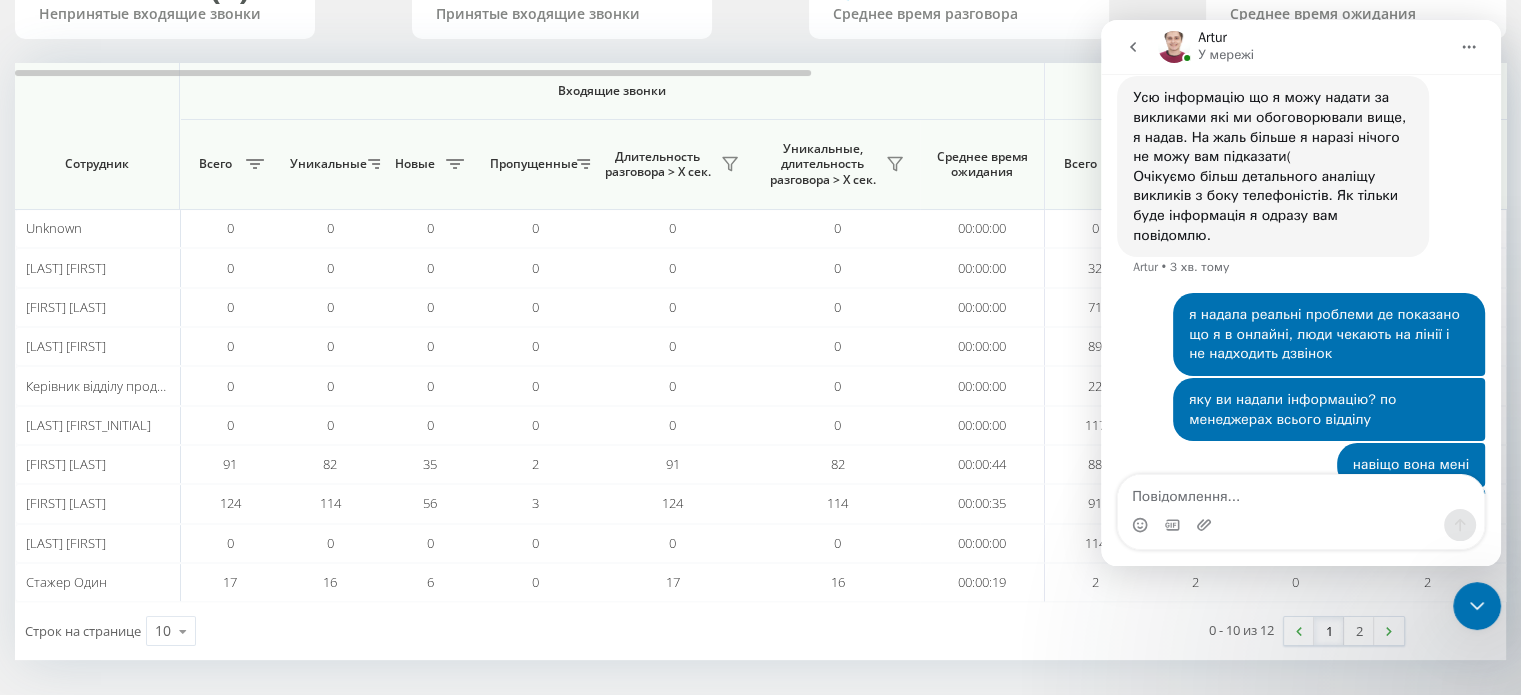 click at bounding box center [1301, 525] 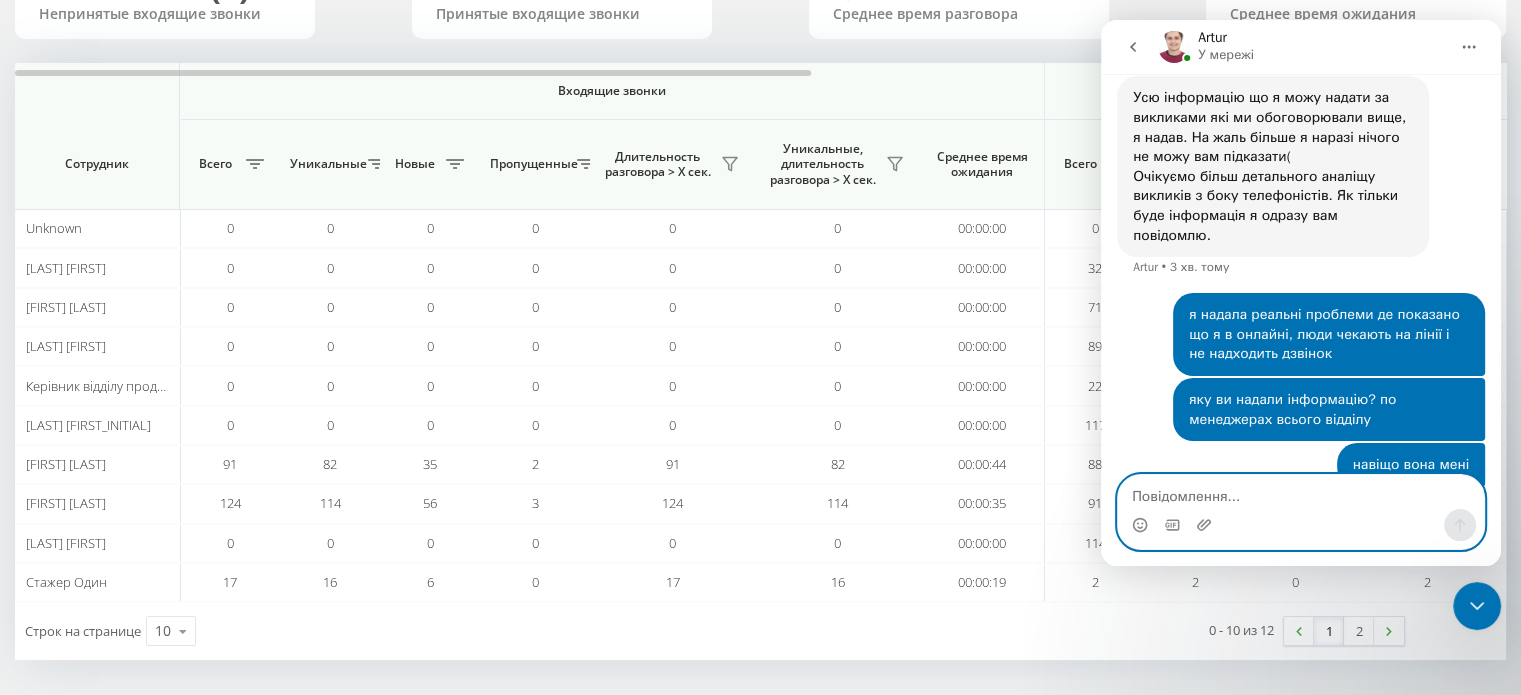 click at bounding box center [1301, 492] 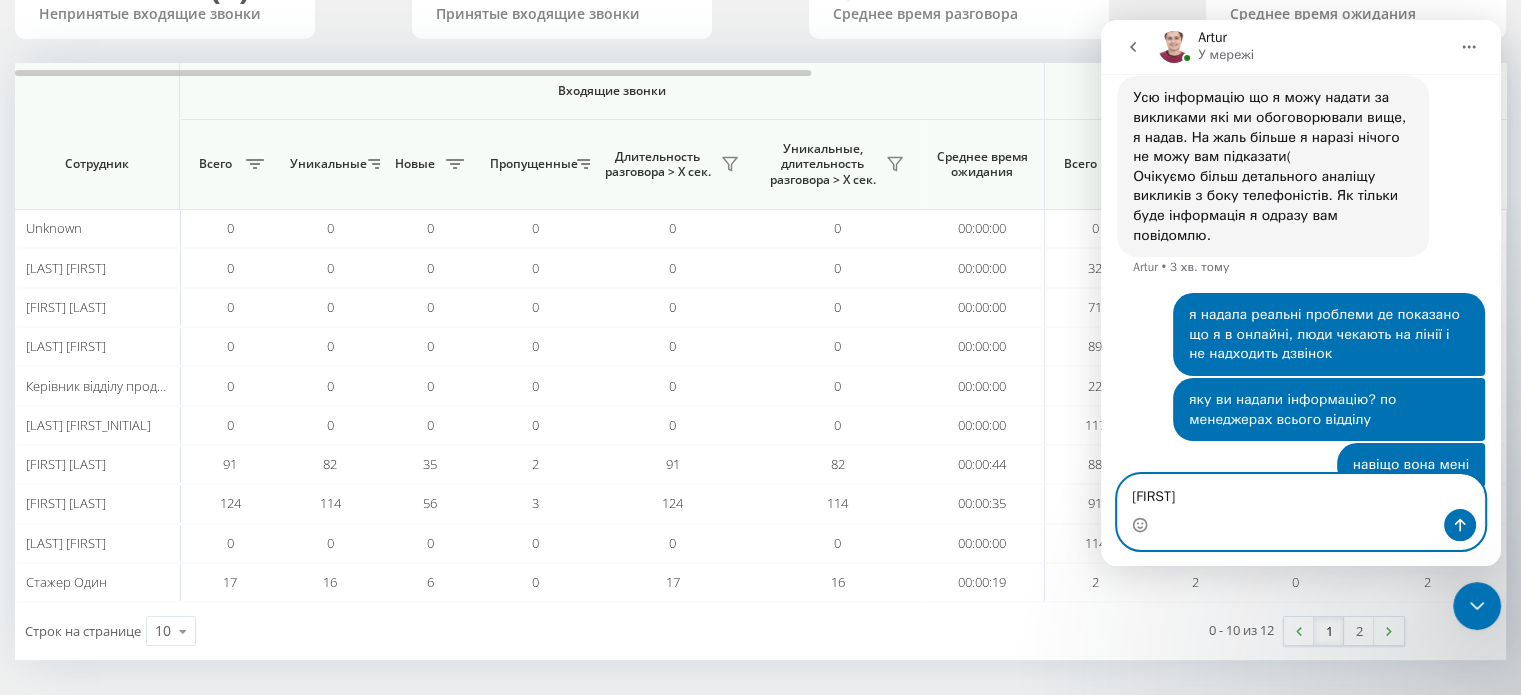 type on "[FIRST]" 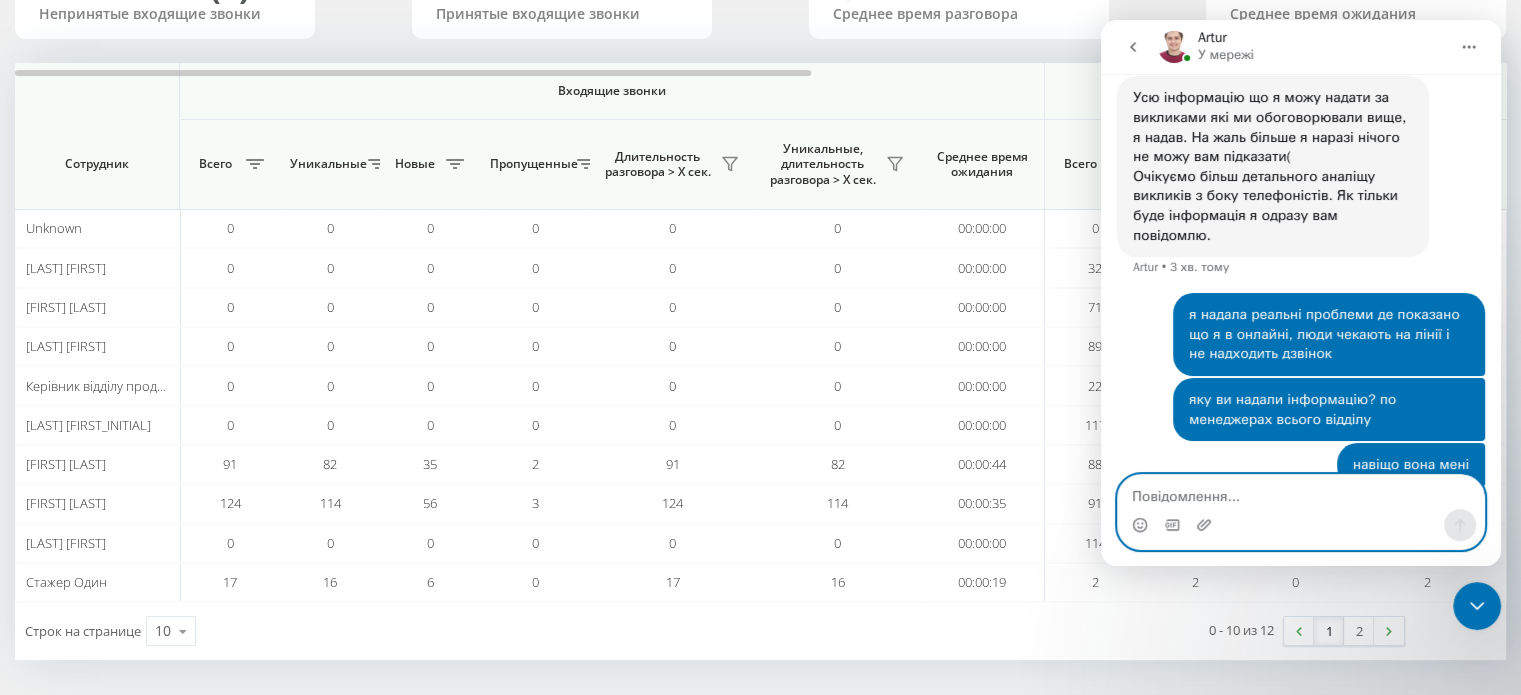 scroll, scrollTop: 6273, scrollLeft: 0, axis: vertical 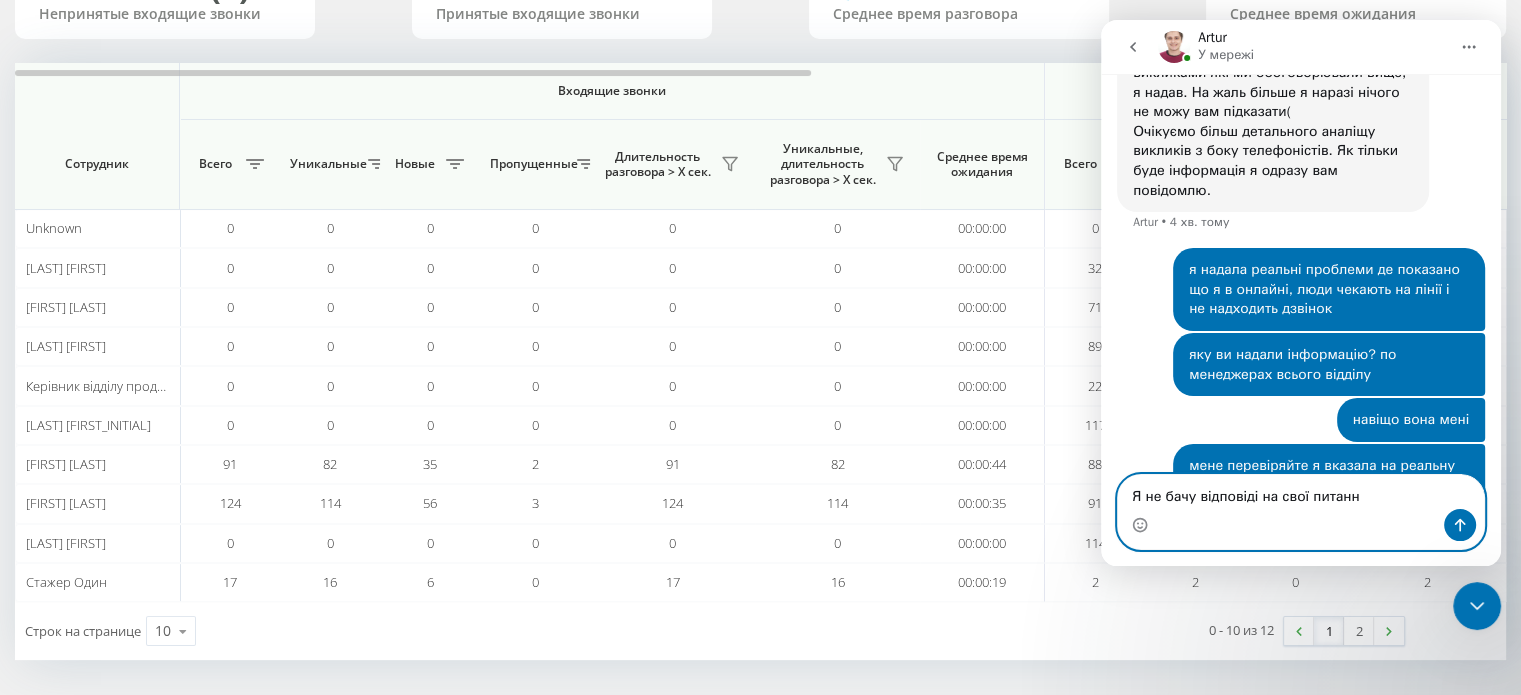 type on "Я не бачу відповіді на свої питання" 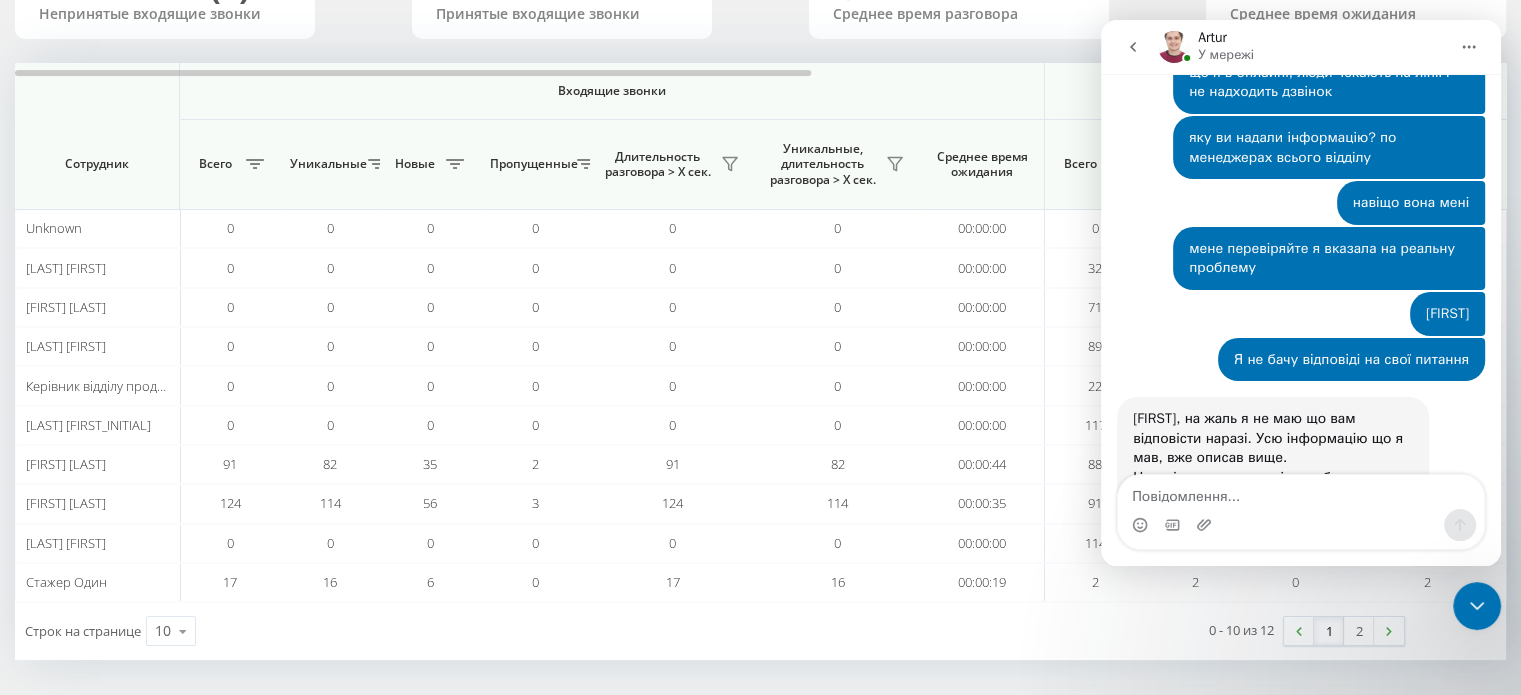 scroll, scrollTop: 6516, scrollLeft: 0, axis: vertical 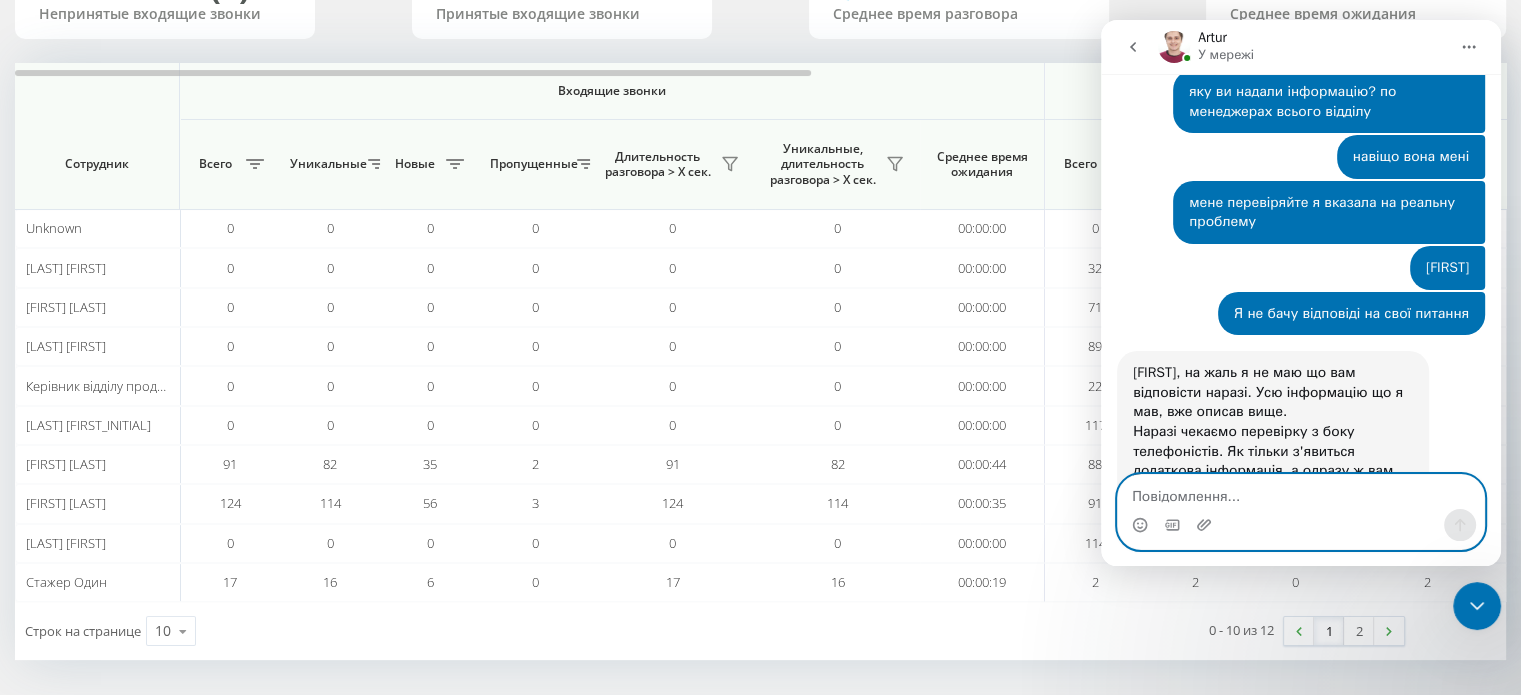 click at bounding box center (1301, 492) 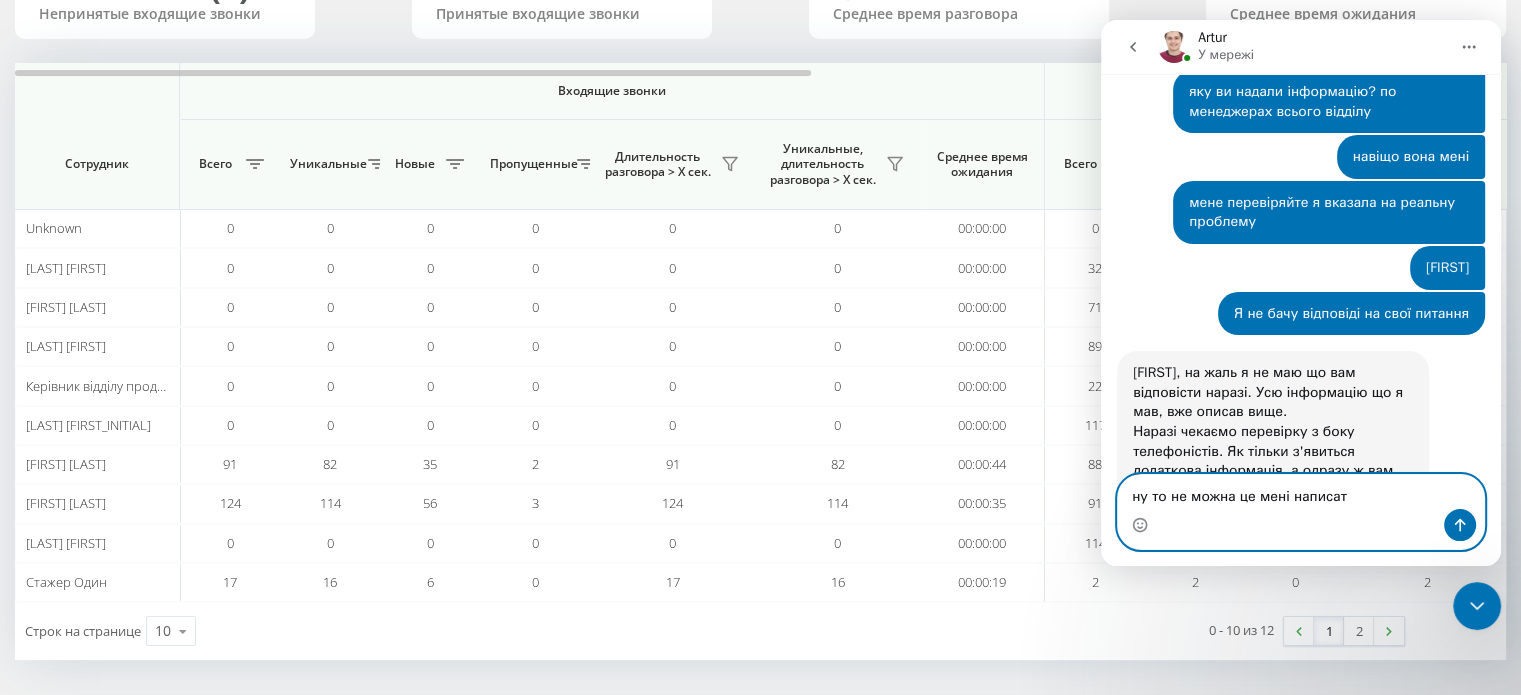 type on "ну то не можна це мені написати" 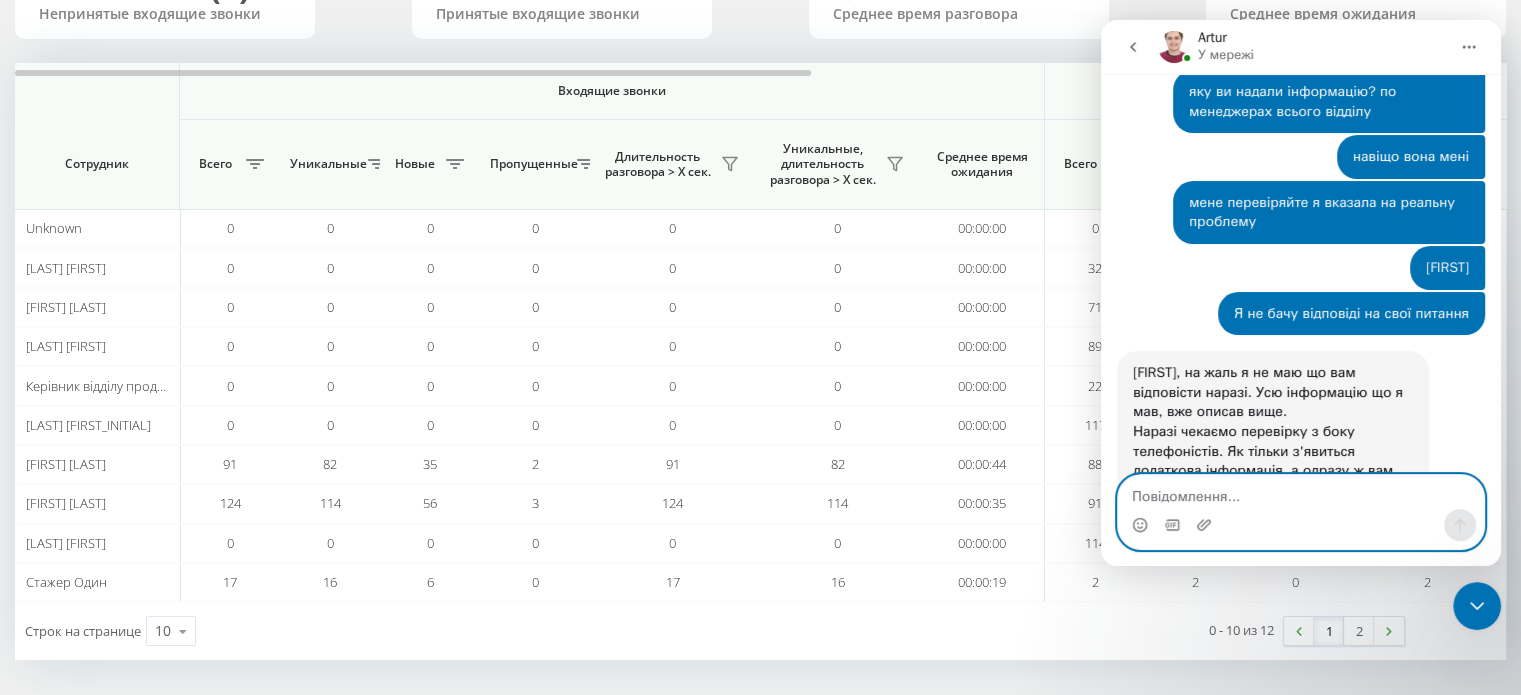 scroll, scrollTop: 6576, scrollLeft: 0, axis: vertical 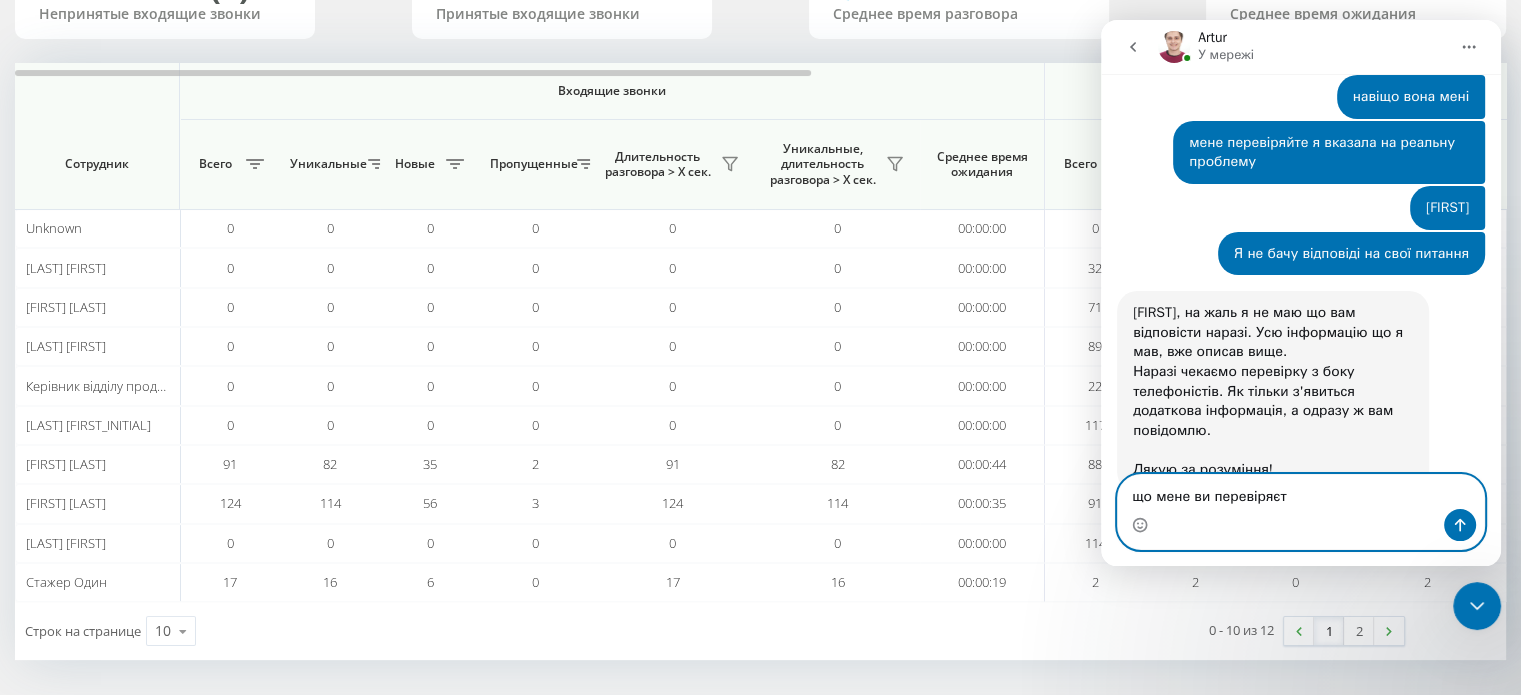 type on "що мене ви перевіряєте" 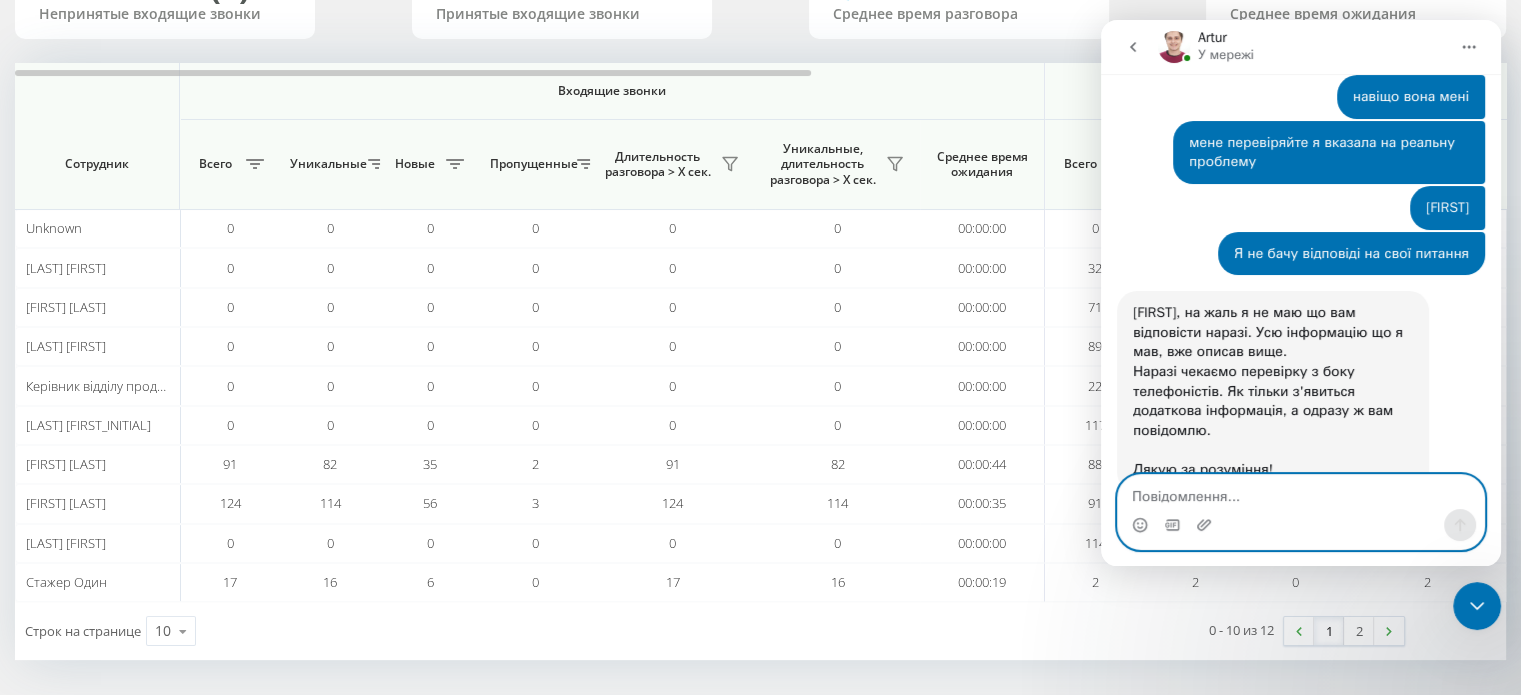 scroll, scrollTop: 6621, scrollLeft: 0, axis: vertical 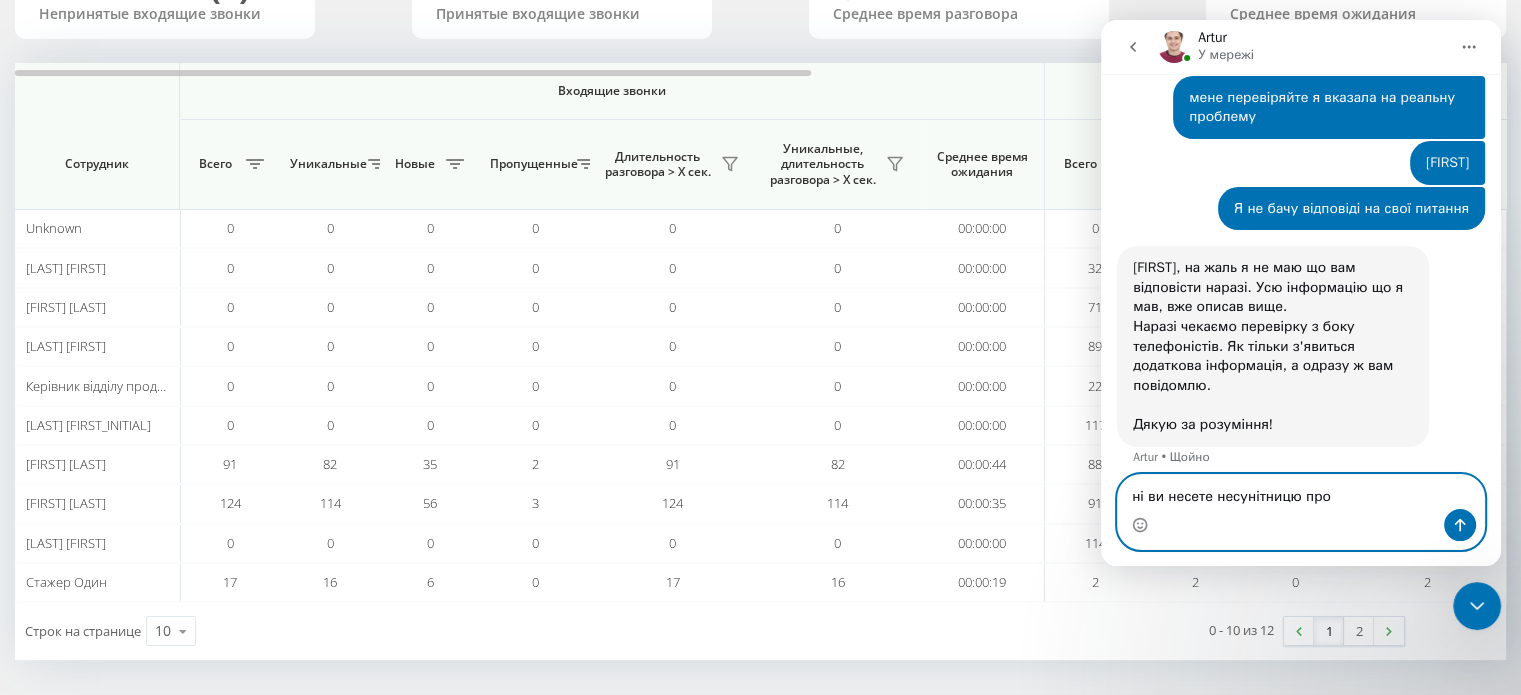 click on "ні ви несете несунітницю про" at bounding box center (1301, 492) 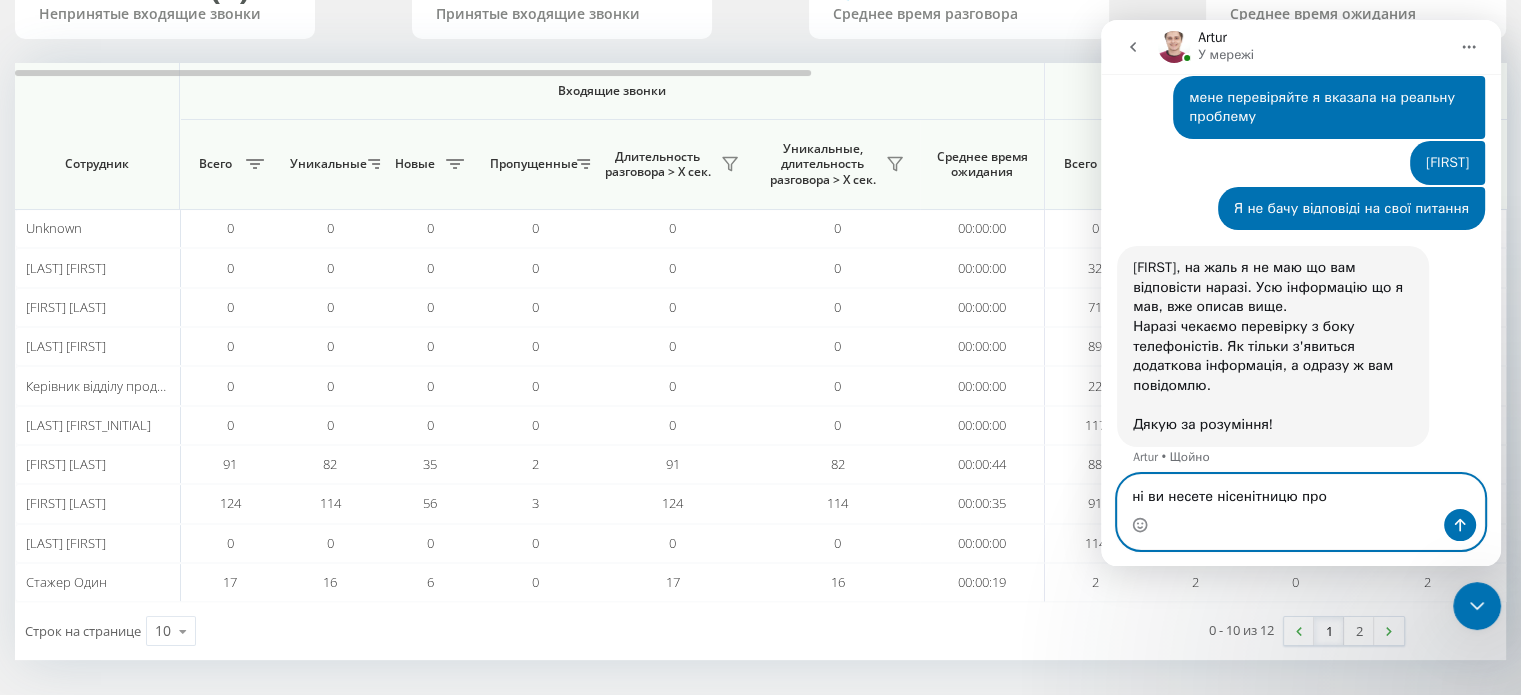 click on "ні ви несете нісенітницю про" at bounding box center (1301, 492) 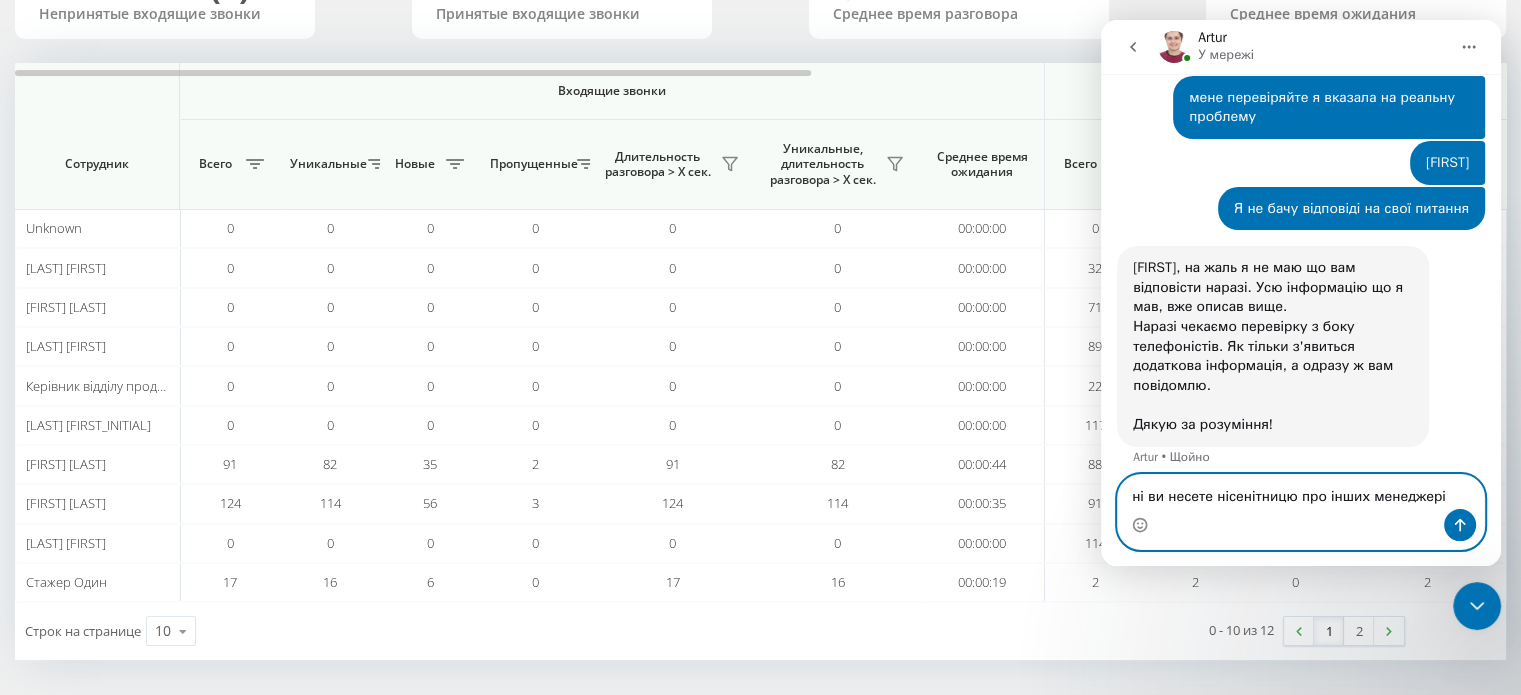 type on "ні ви несете нісенітницю про інших менеджерів" 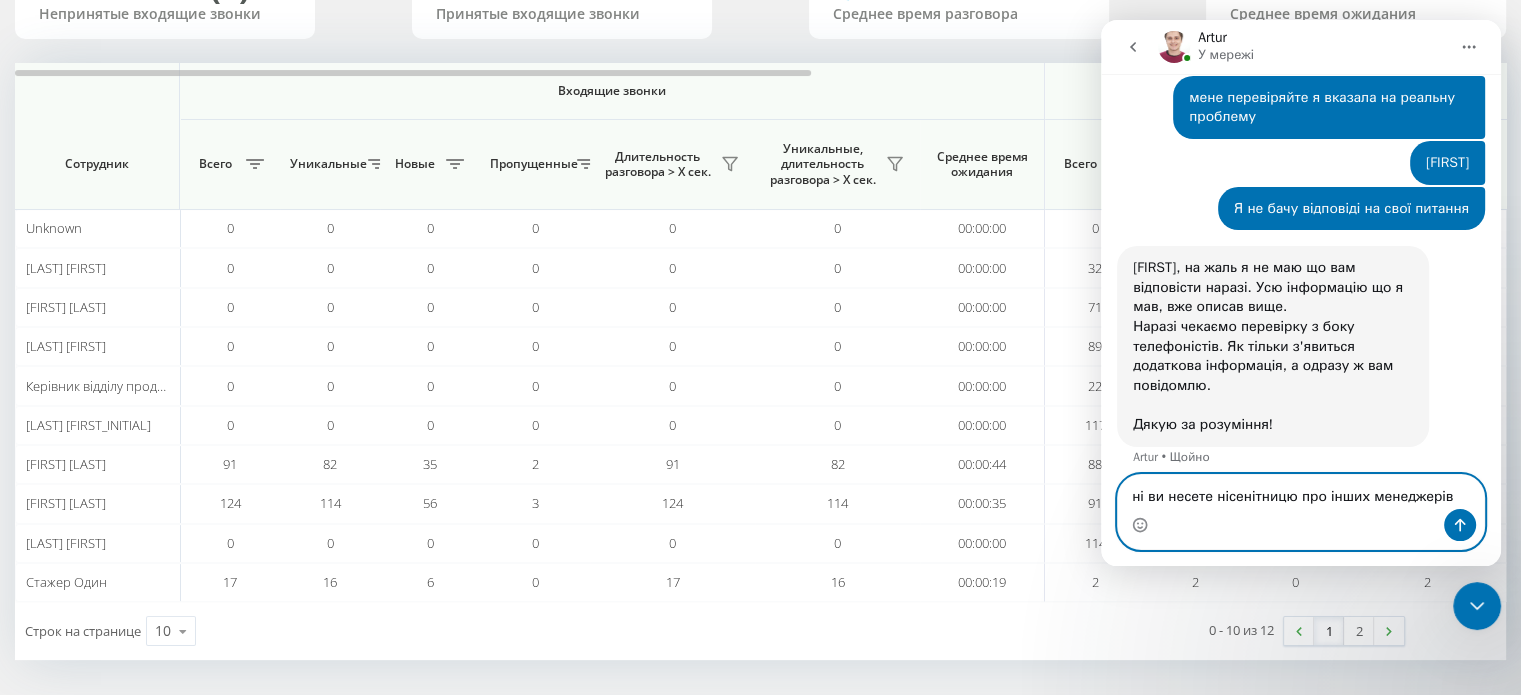 type 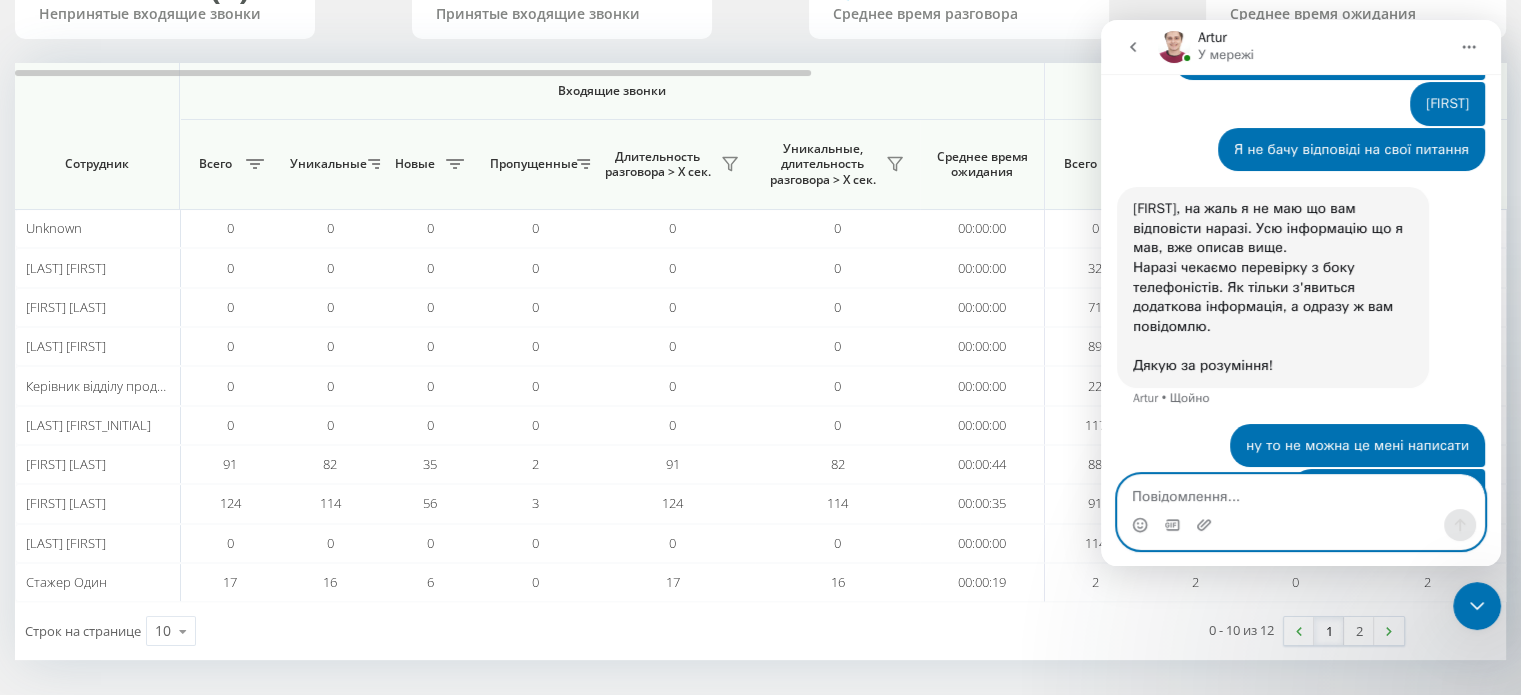 scroll, scrollTop: 6686, scrollLeft: 0, axis: vertical 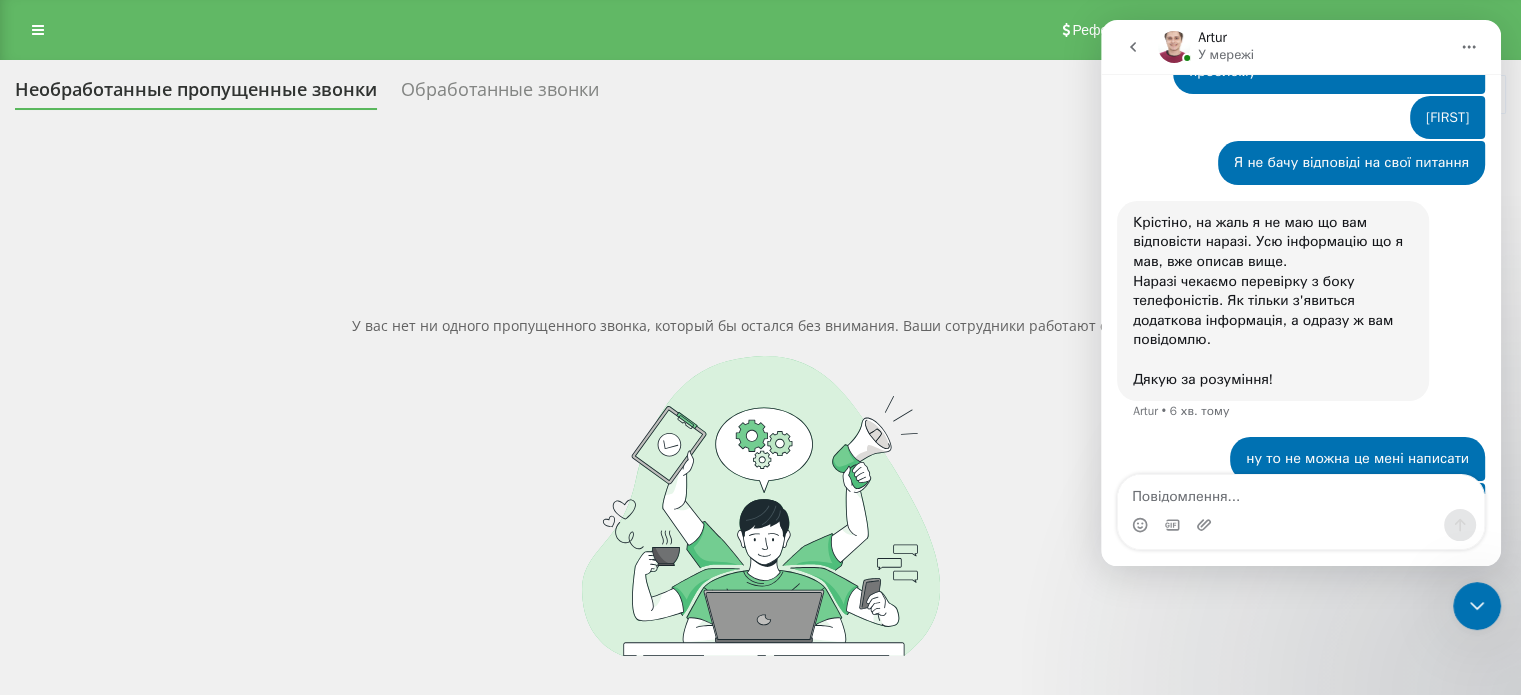 click 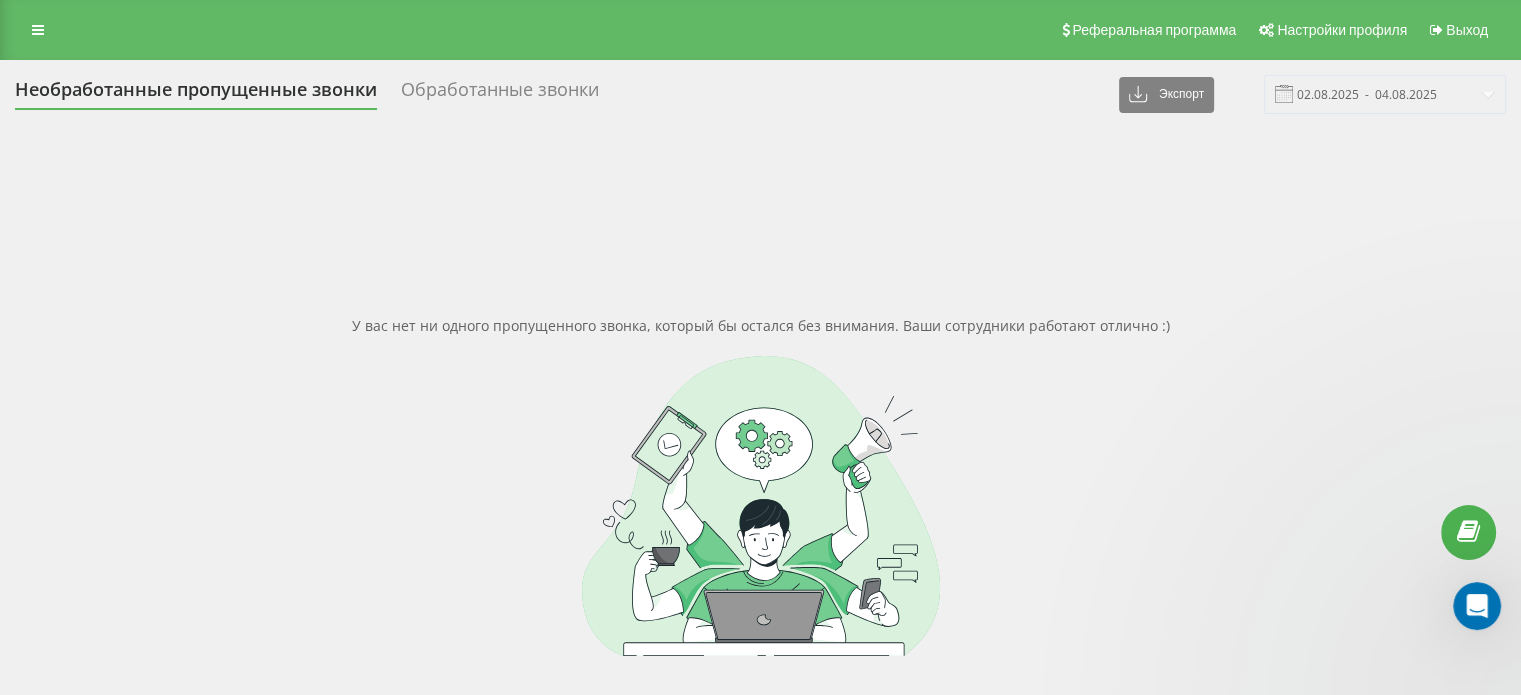 scroll, scrollTop: 0, scrollLeft: 0, axis: both 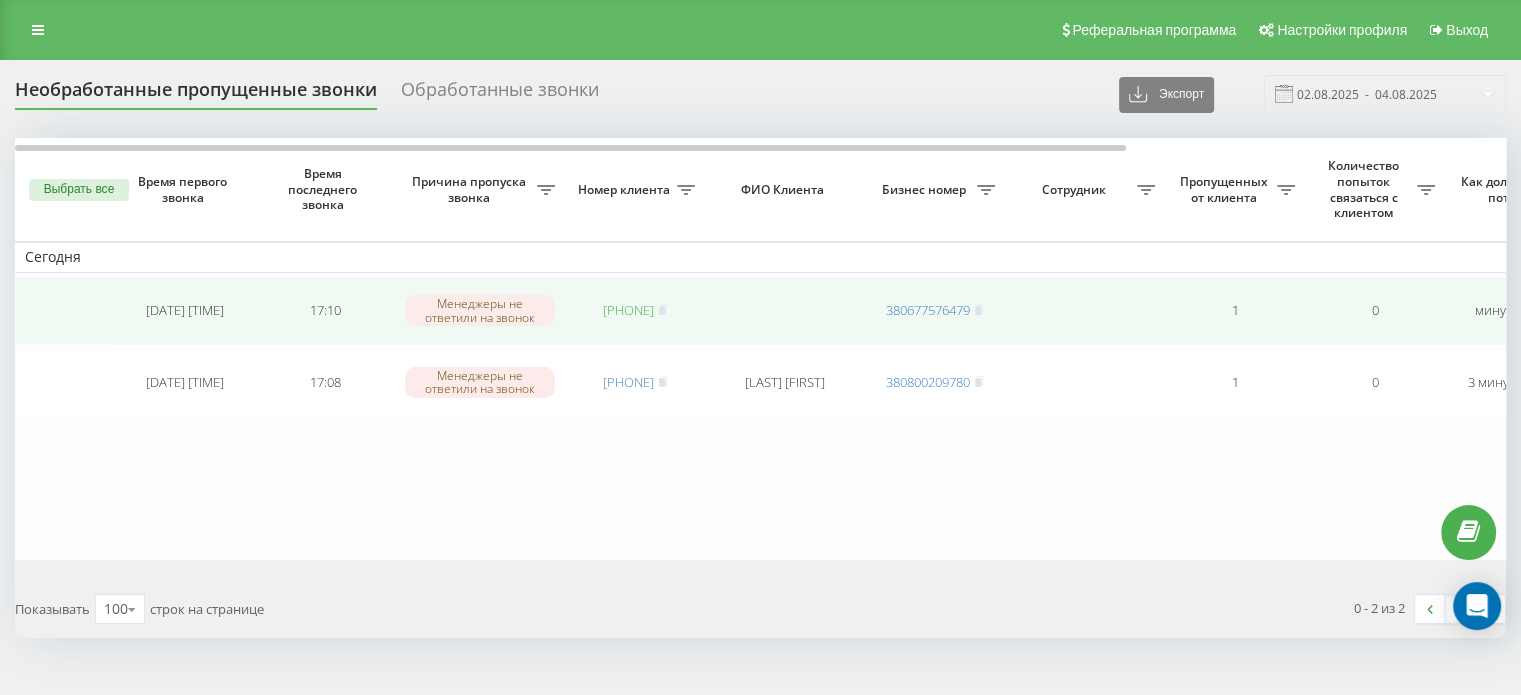 click on "[PHONE]" at bounding box center (628, 310) 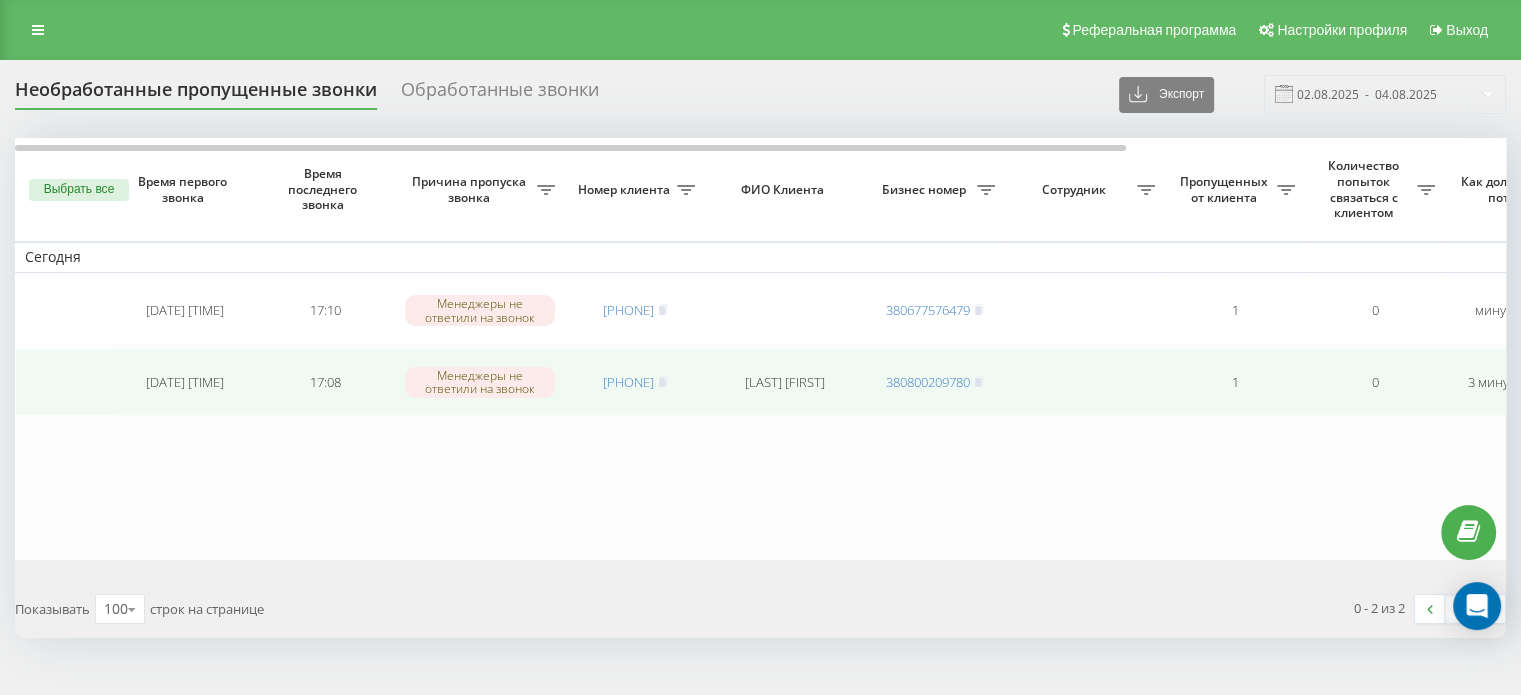 click on "[PHONE]" at bounding box center (635, 383) 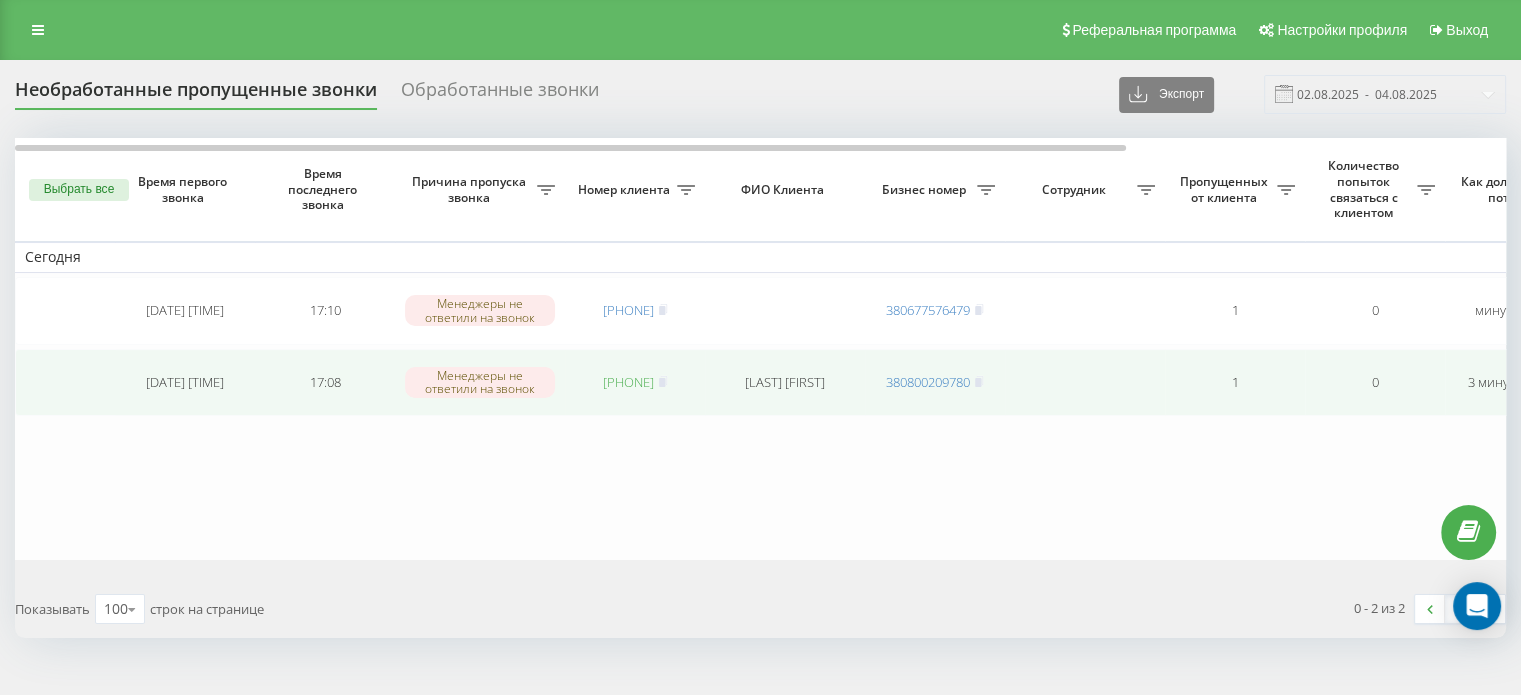click on "[PHONE]" at bounding box center (628, 382) 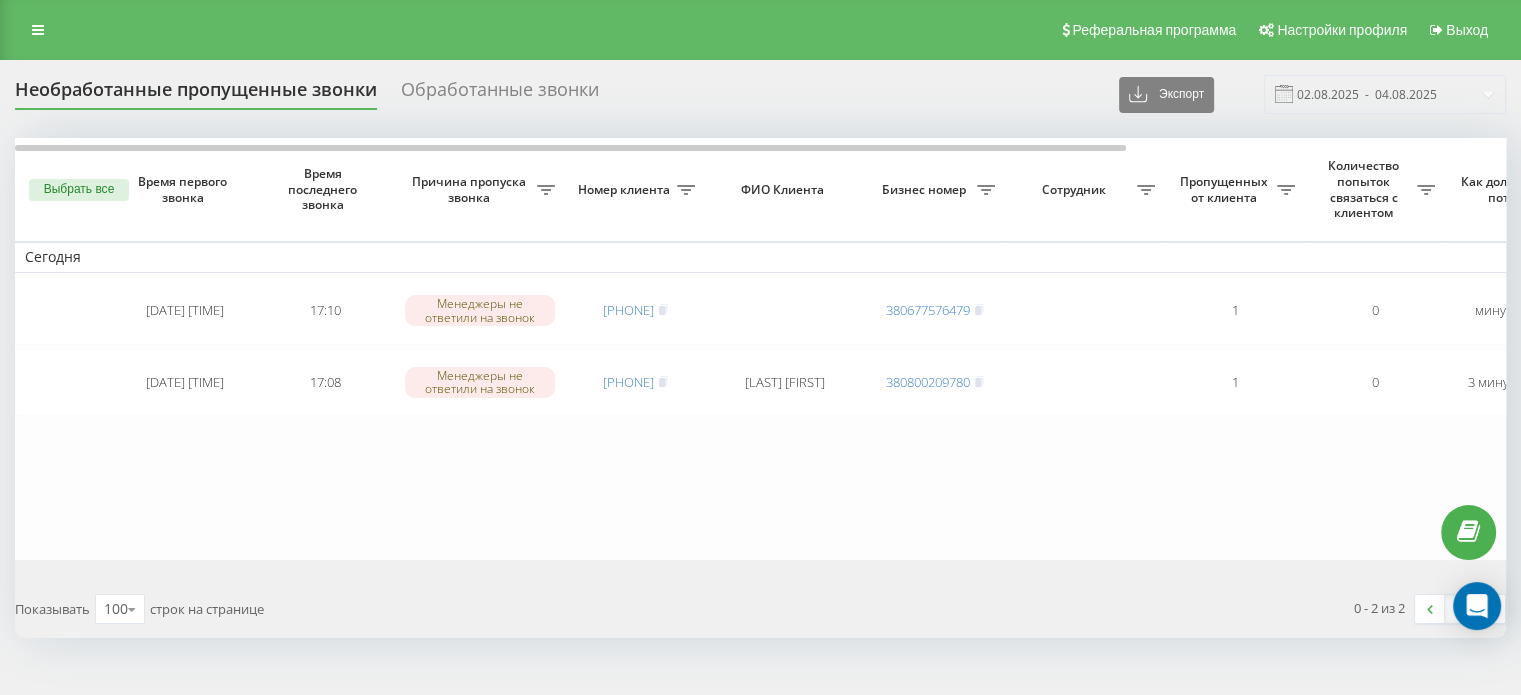 click on "Выбрать все" at bounding box center (79, 190) 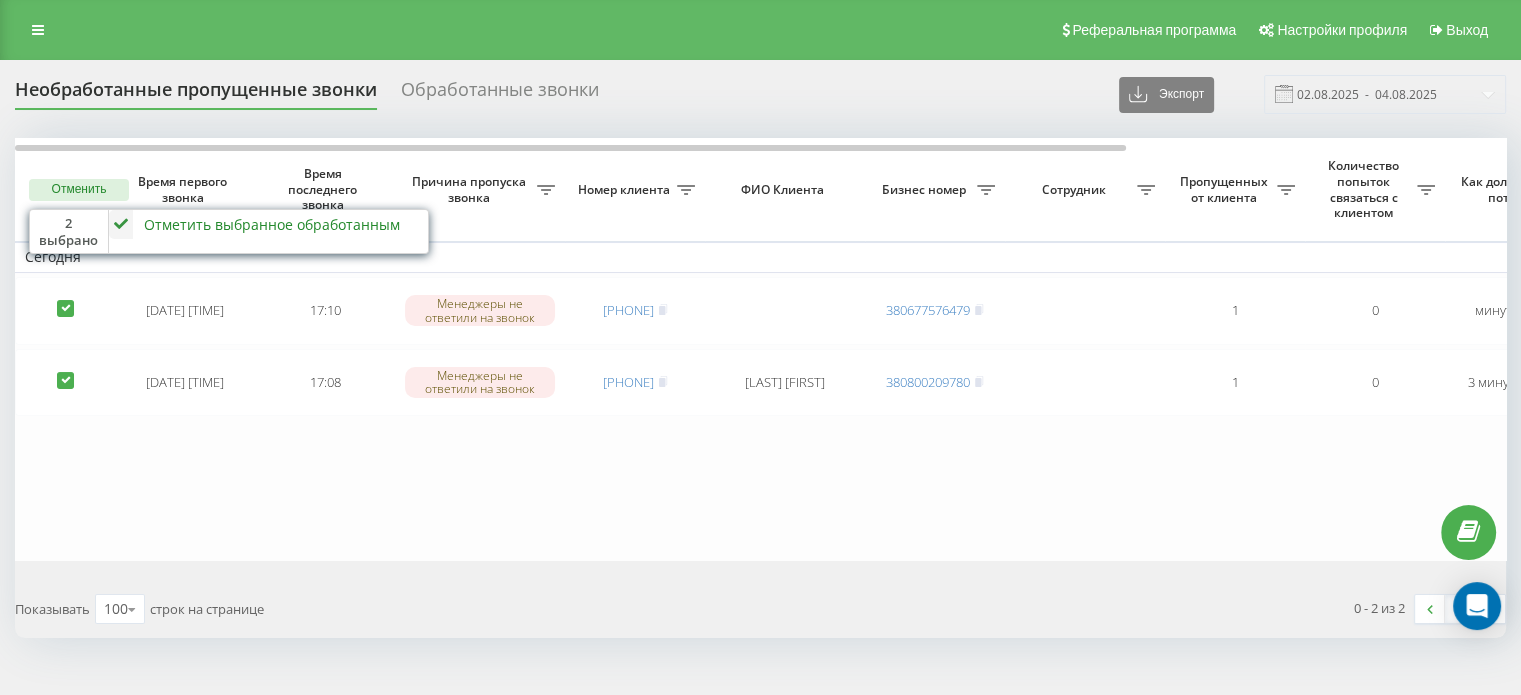 click on "Отметить выбранное обработанным" at bounding box center (272, 224) 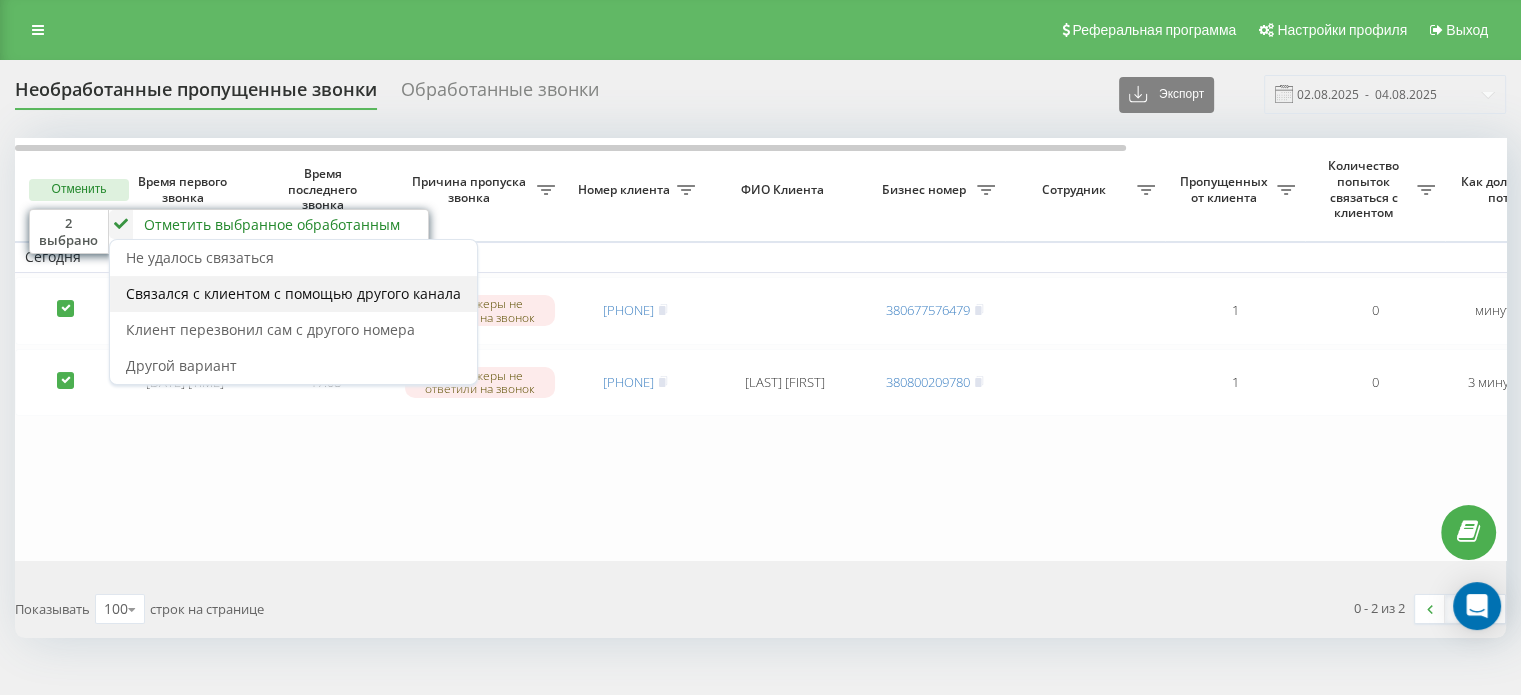 click on "Связался с клиентом с помощью другого канала" at bounding box center [293, 293] 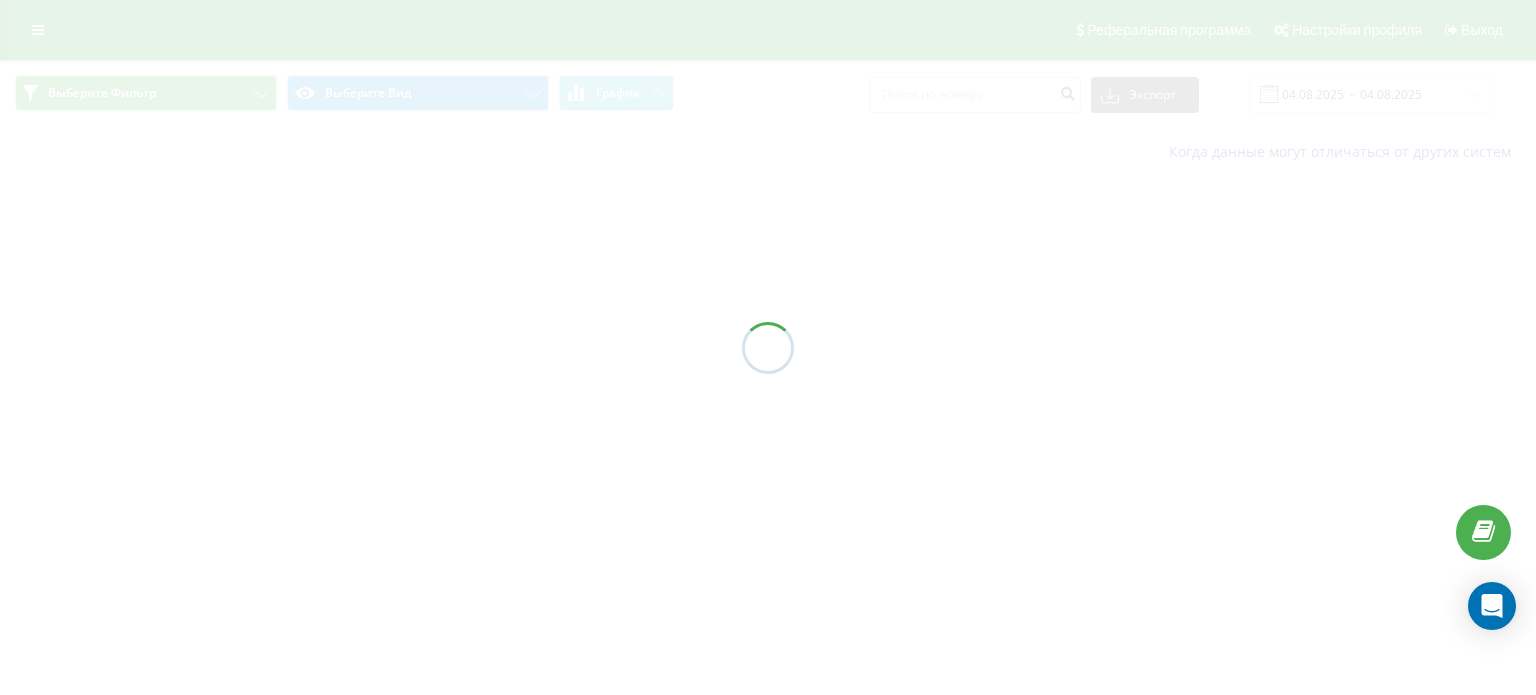 scroll, scrollTop: 0, scrollLeft: 0, axis: both 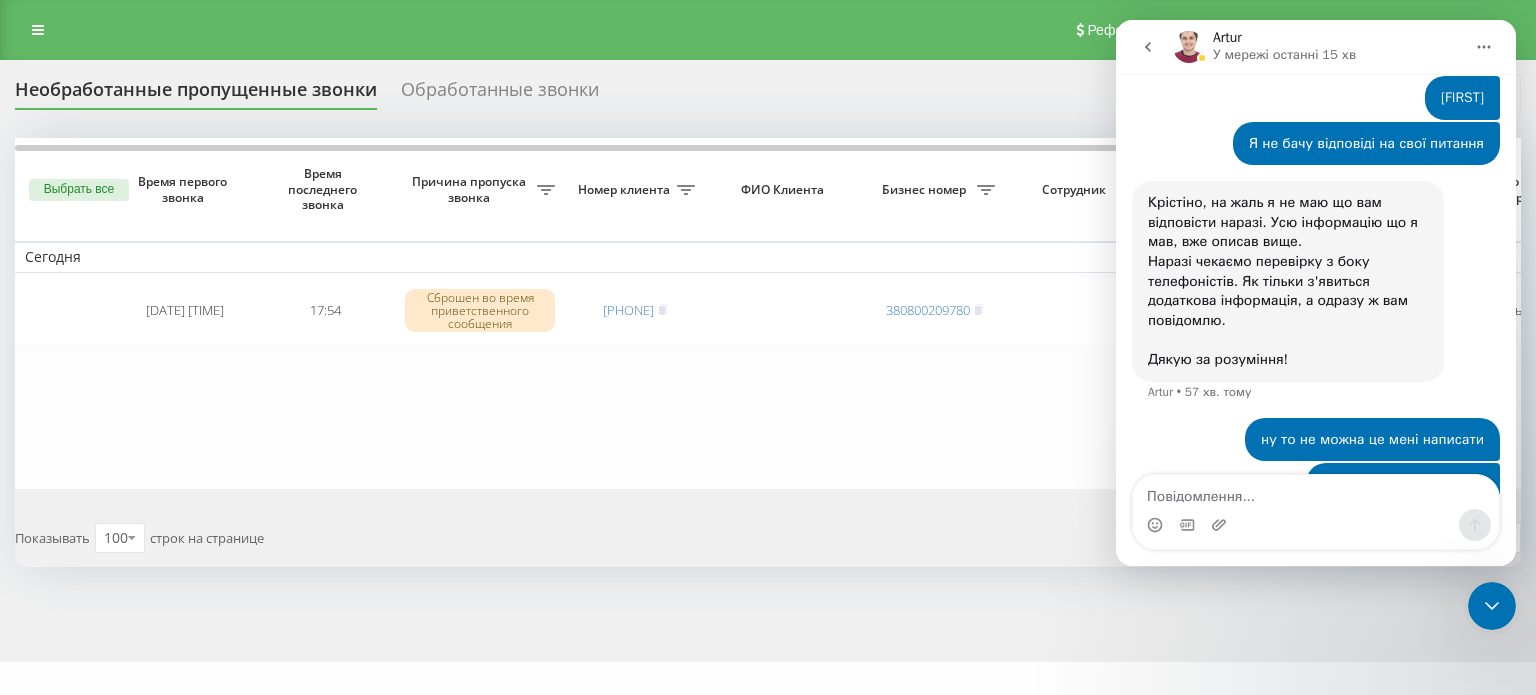 click at bounding box center [1492, 606] 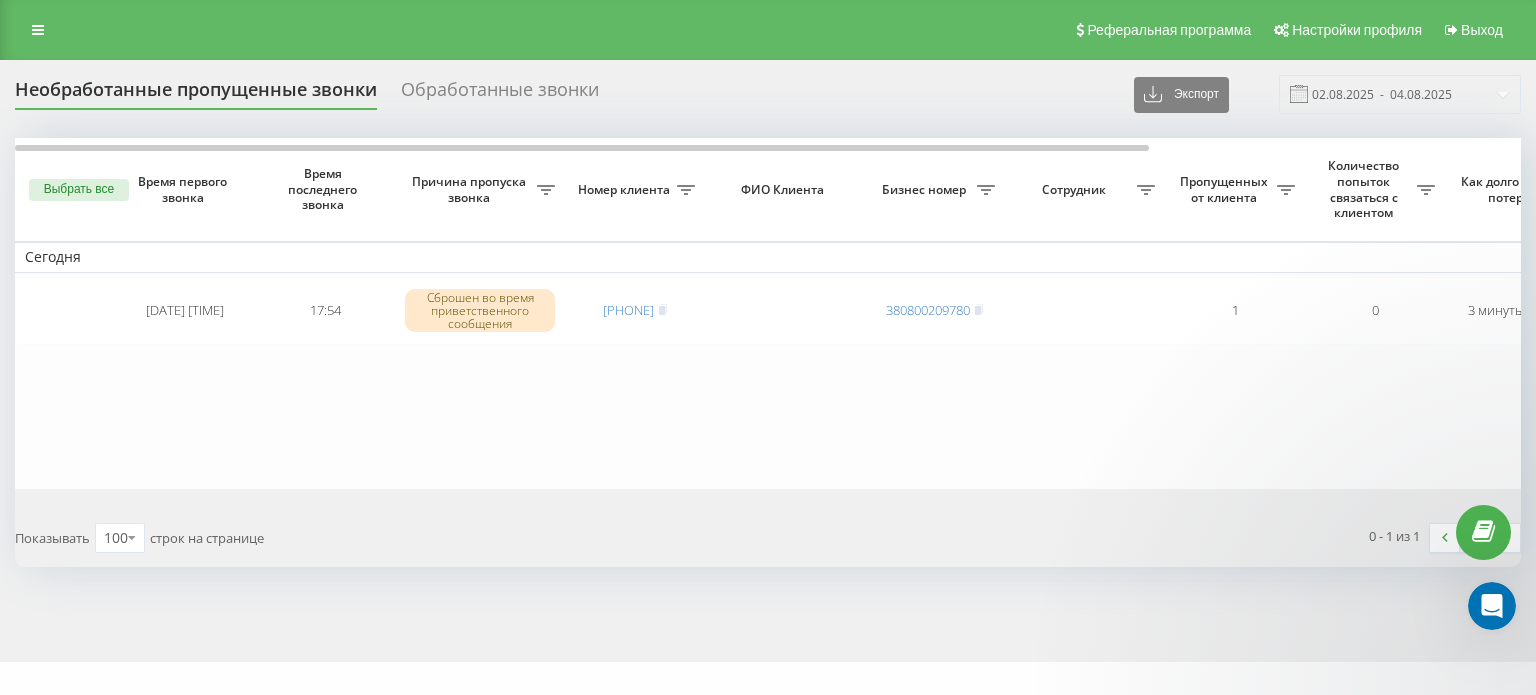 scroll, scrollTop: 0, scrollLeft: 0, axis: both 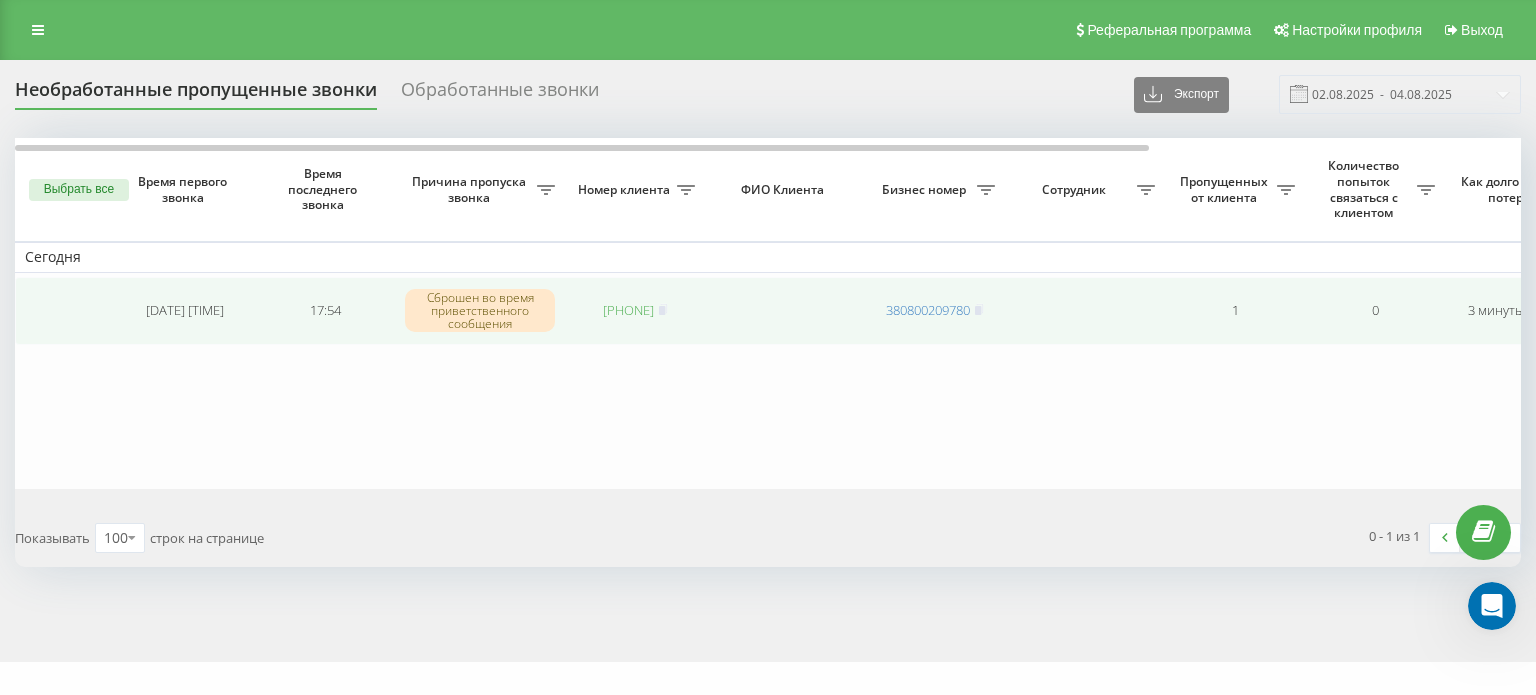 click on "380956789786" at bounding box center (628, 310) 